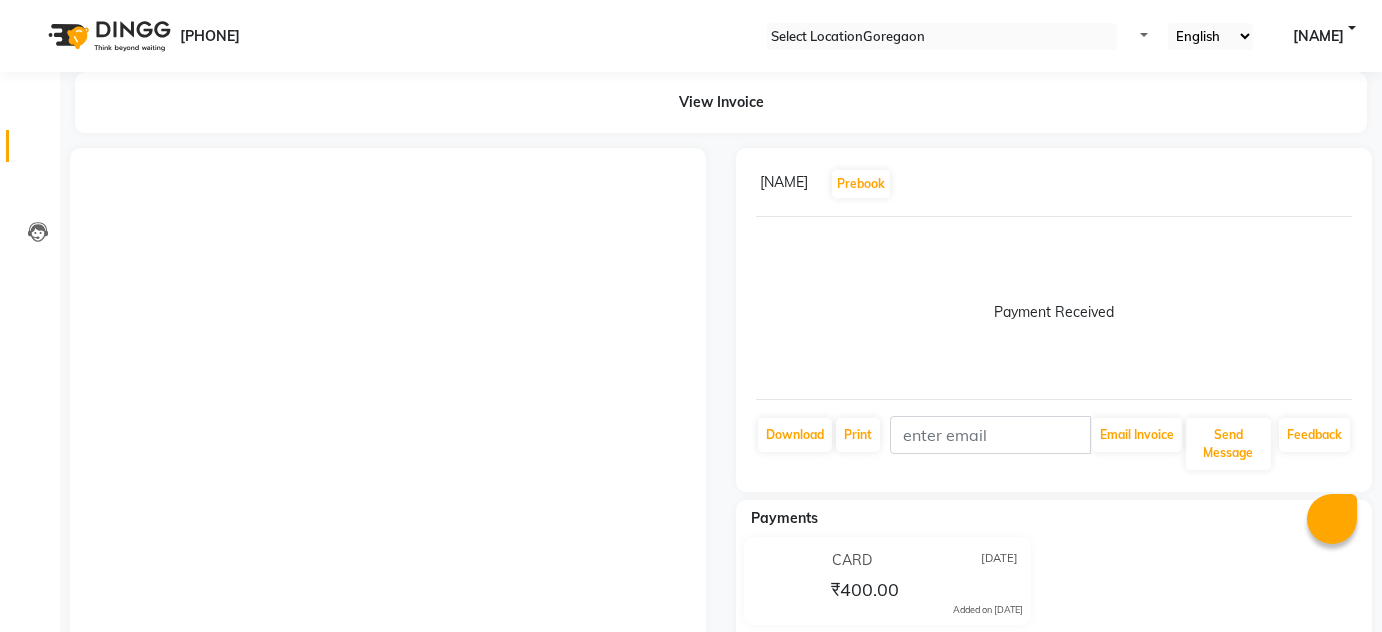 scroll, scrollTop: 0, scrollLeft: 0, axis: both 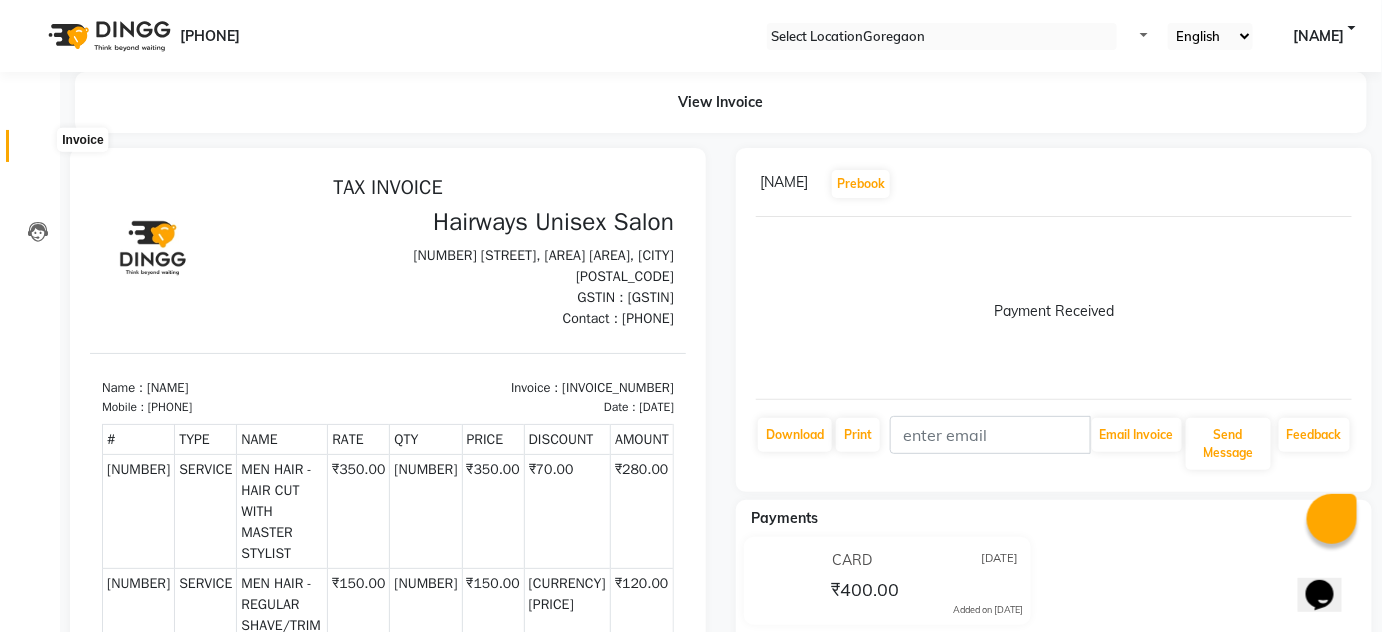click at bounding box center (37, 151) 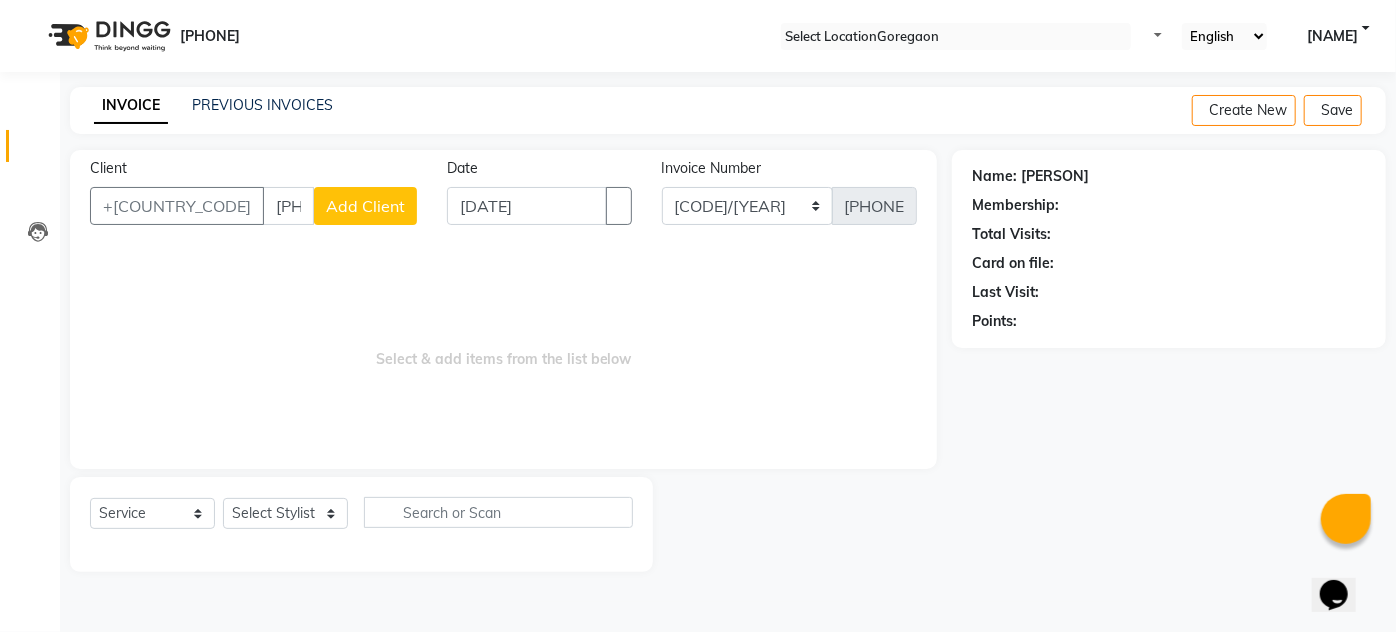 type on "[PHONE]" 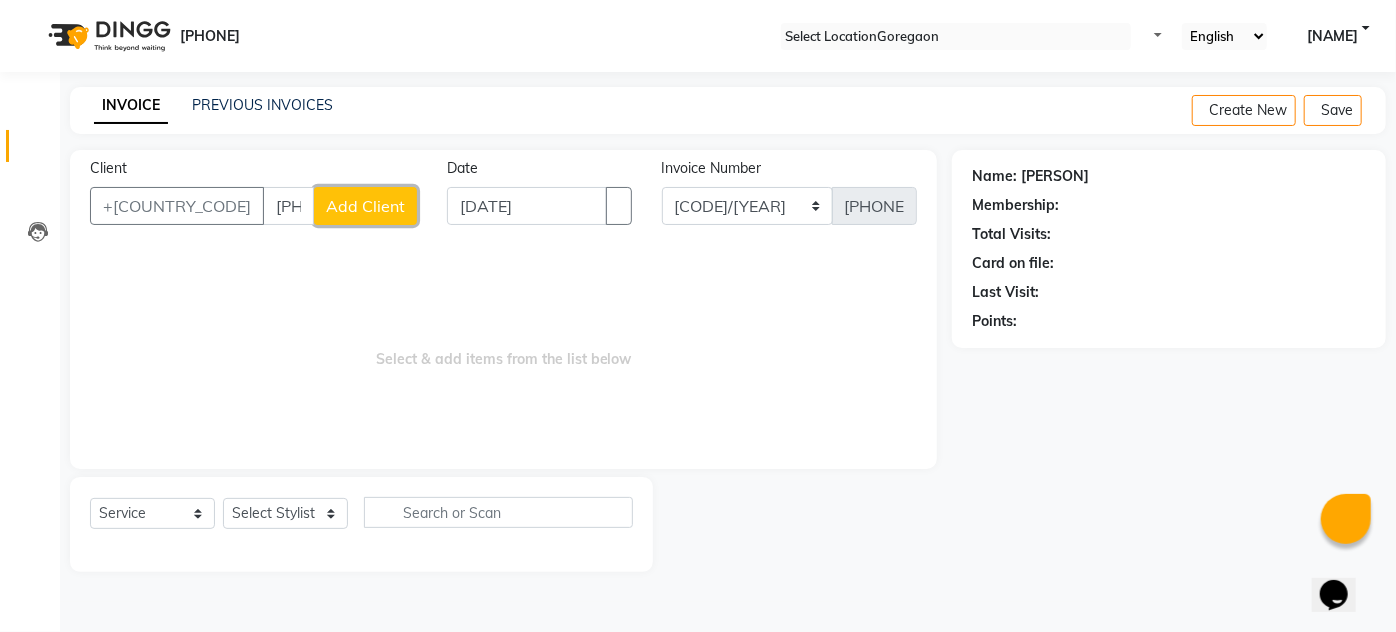 click on "Add Client" at bounding box center (365, 206) 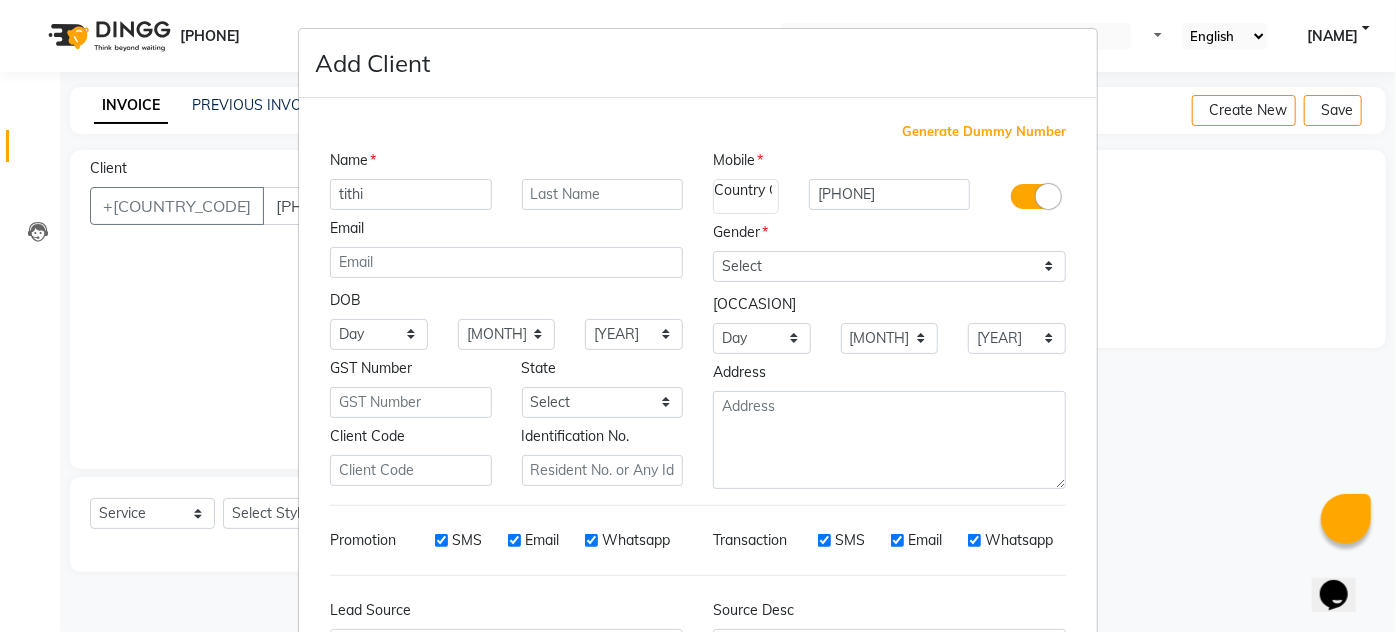 drag, startPoint x: 400, startPoint y: 182, endPoint x: 267, endPoint y: 183, distance: 133.00375 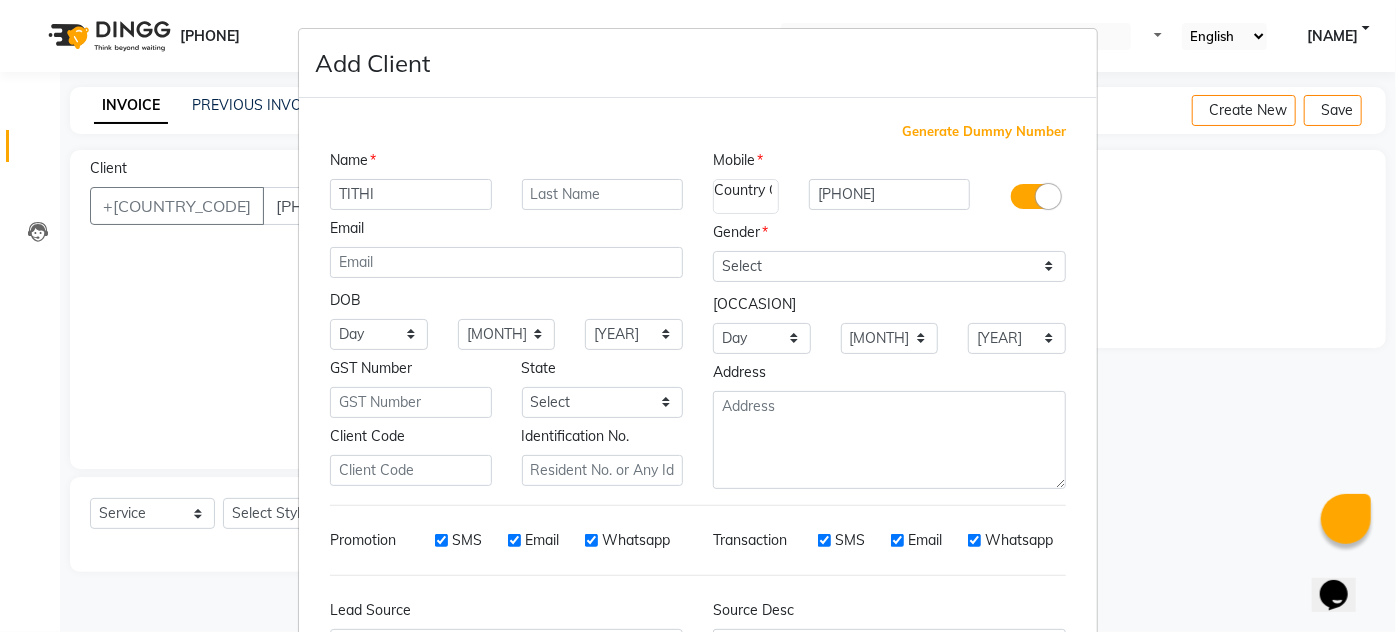 type on "TITHI" 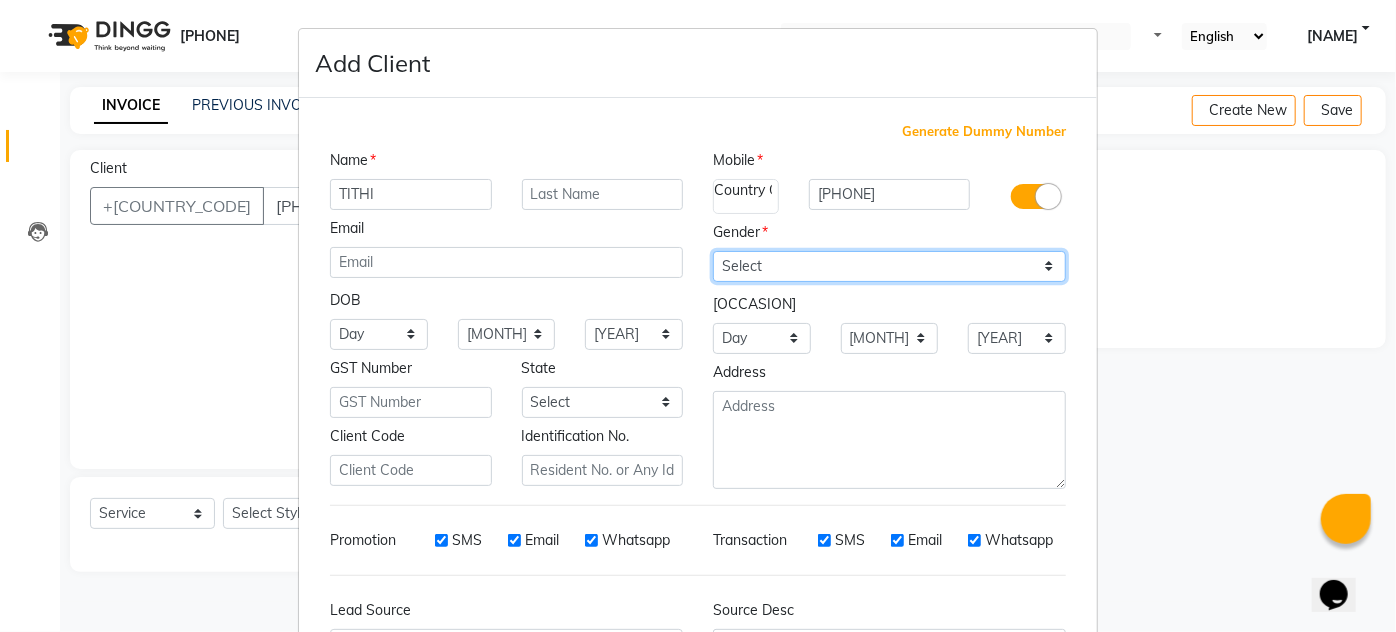 click on "Select Male Female Other Prefer Not To Say" at bounding box center (889, 266) 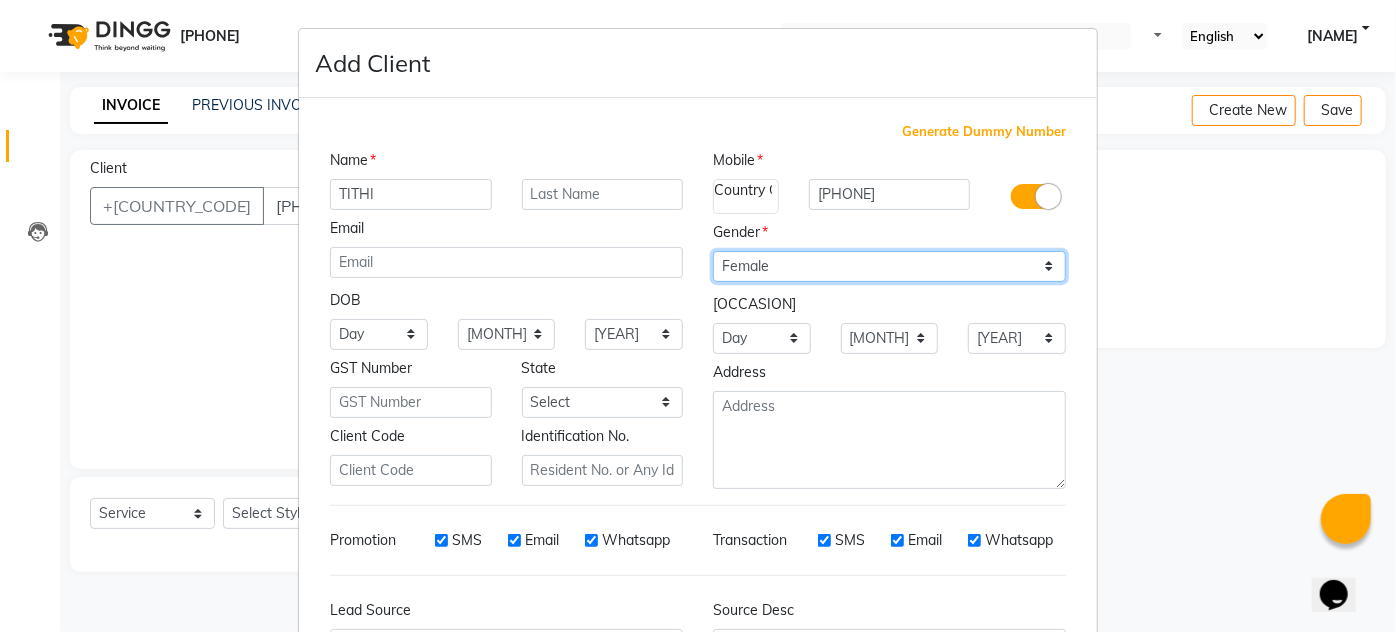 click on "Select Male Female Other Prefer Not To Say" at bounding box center [889, 266] 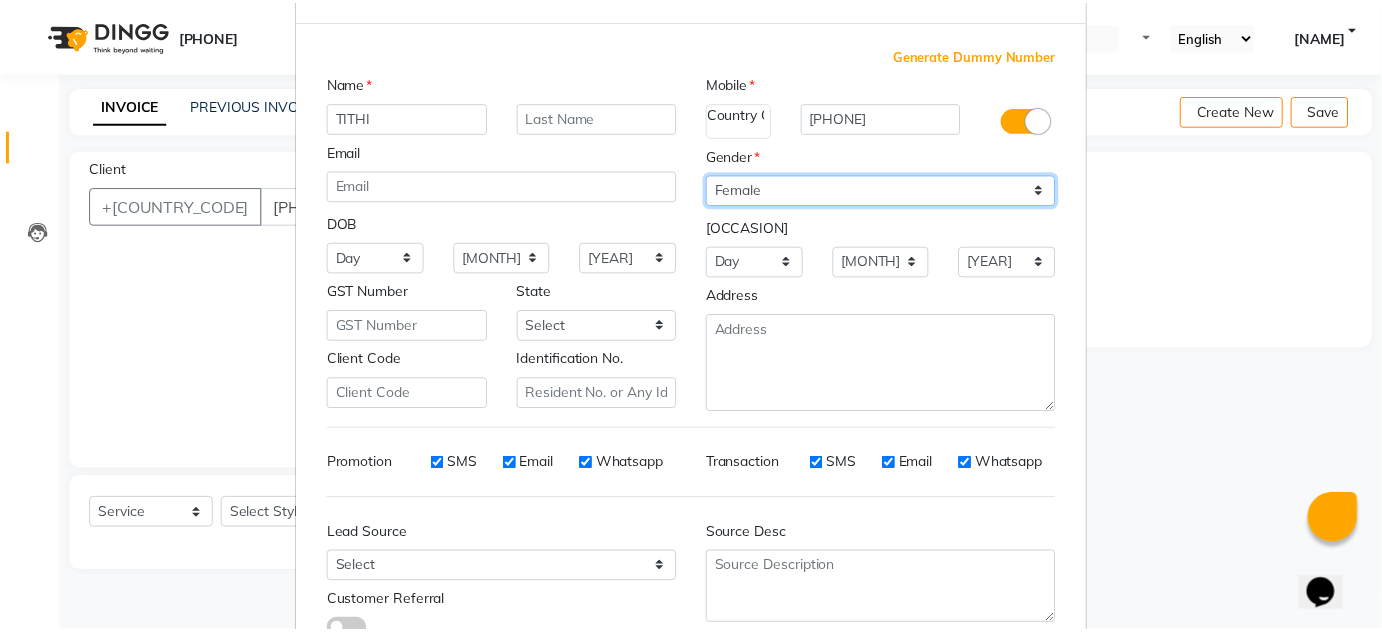 scroll, scrollTop: 215, scrollLeft: 0, axis: vertical 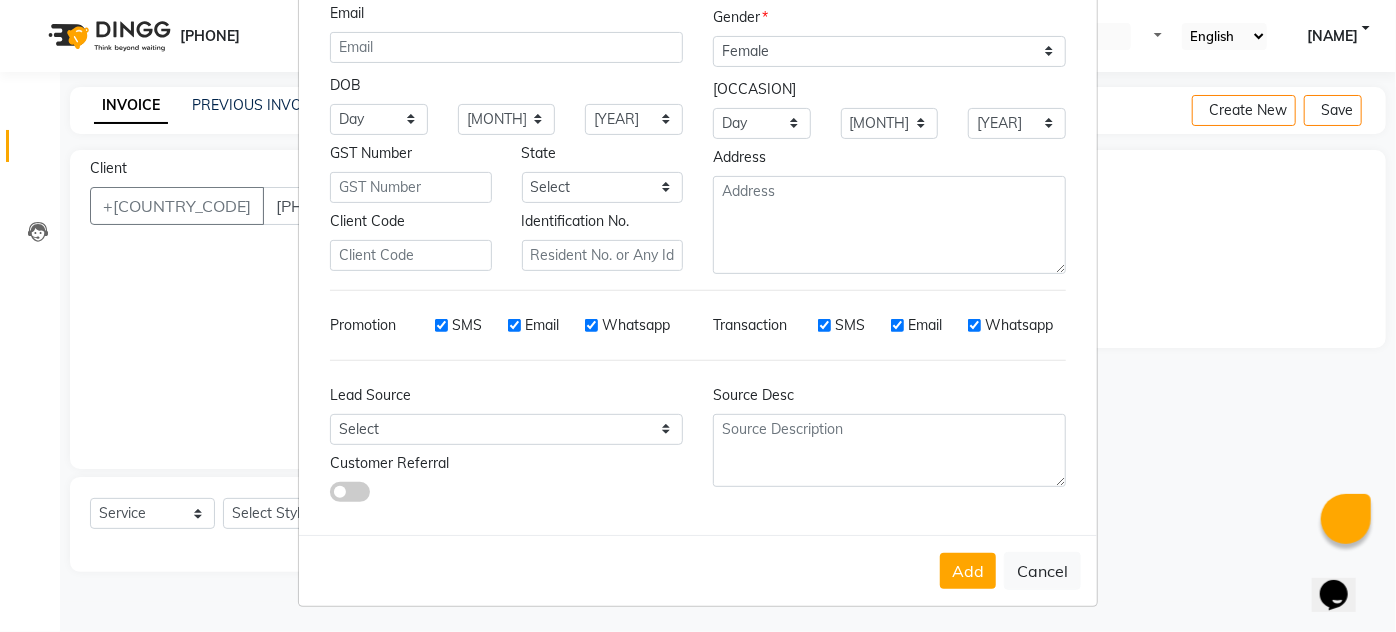 click on "Add Cancel" at bounding box center [698, 570] 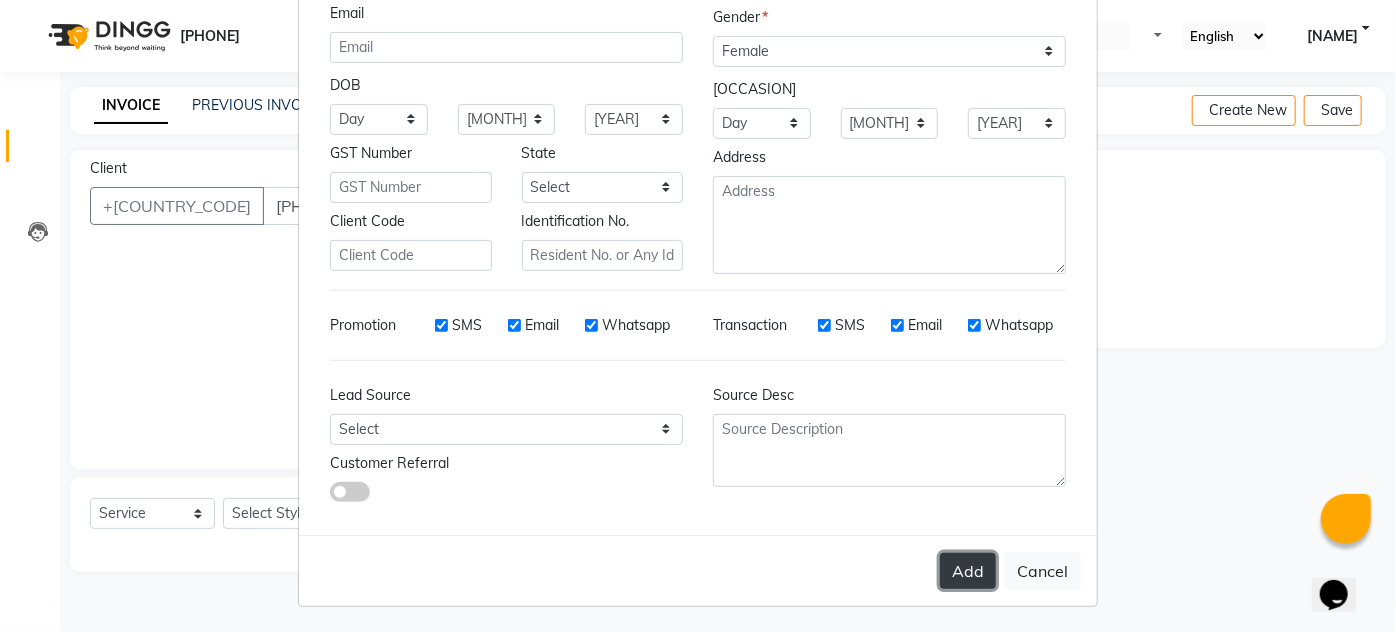 click on "Add" at bounding box center (968, 571) 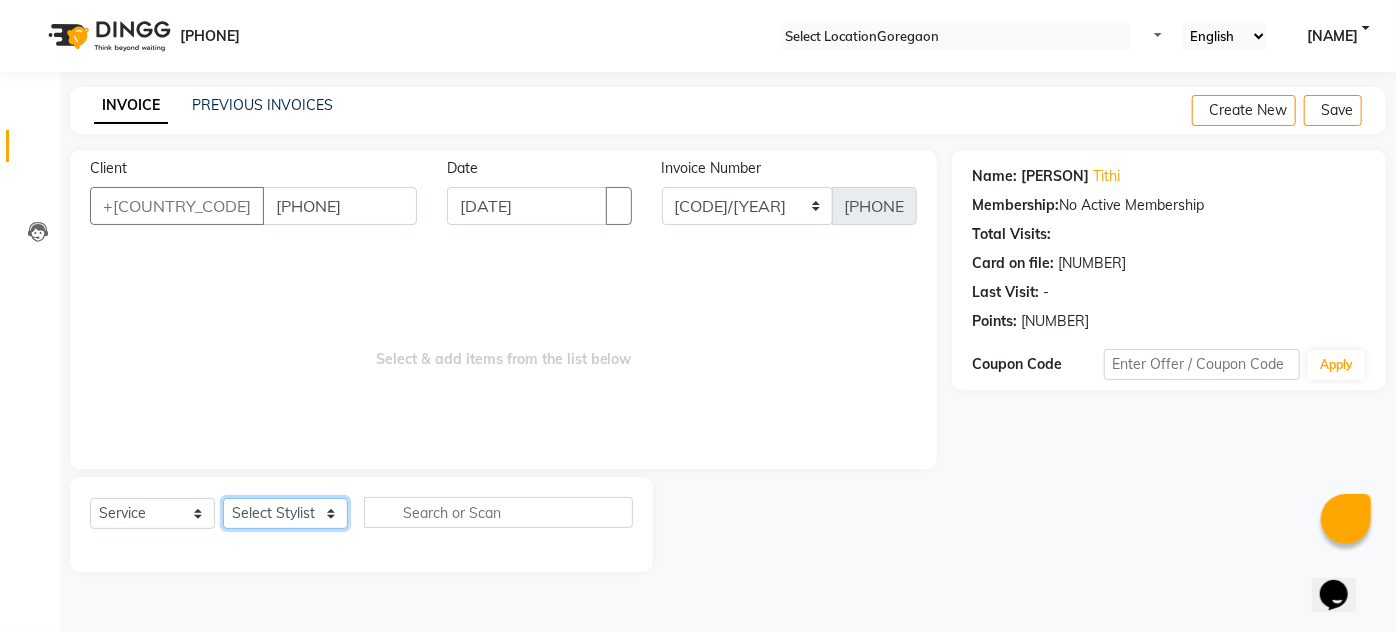 click on "Select Stylist AHSAN AZAD IMRAN Kamal Salmani KASHISH MAMTA POOJA PUMMY RAJA SADDAM SAMEER SULTAN TALIB ZAFAR ZAHID" at bounding box center (285, 513) 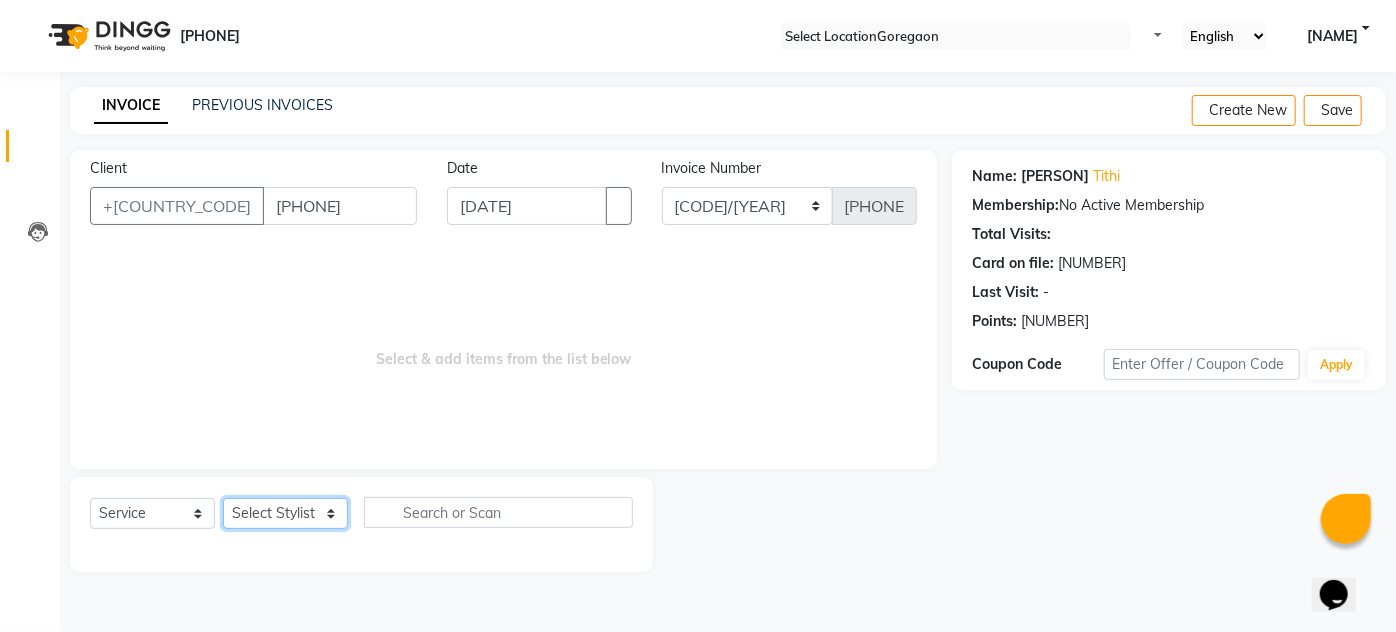 select on "[POSTAL_CODE]" 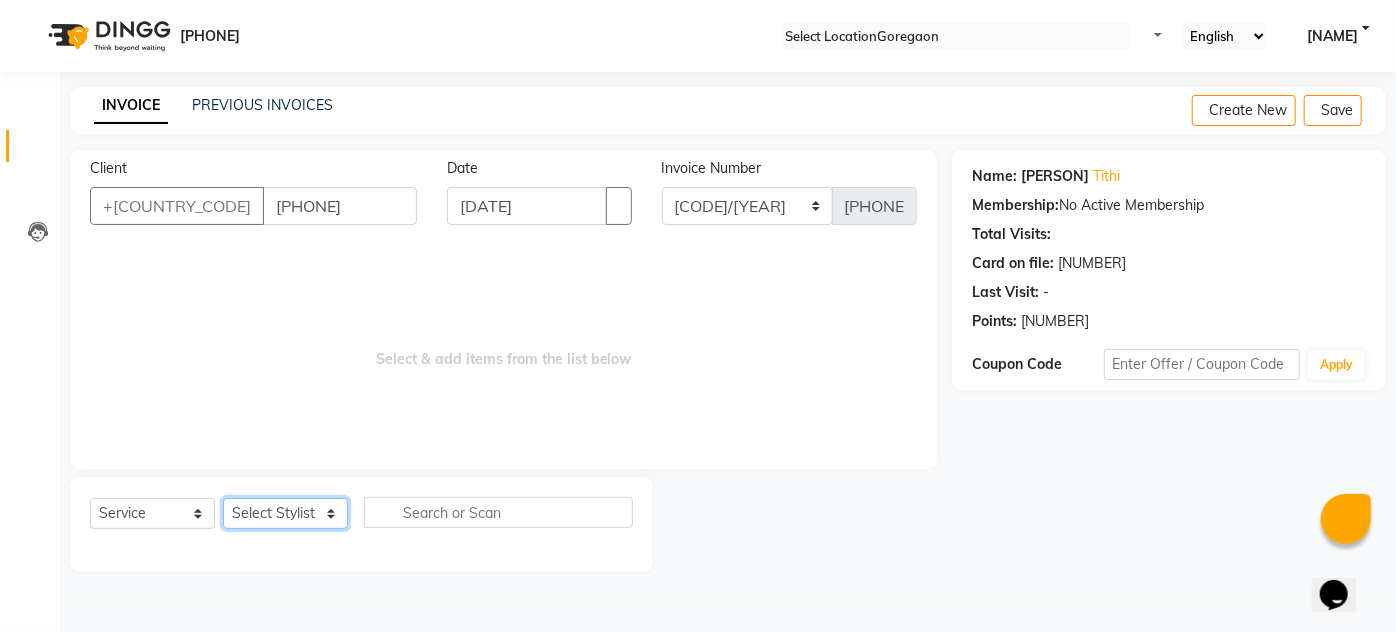 click on "Select Stylist AHSAN AZAD IMRAN Kamal Salmani KASHISH MAMTA POOJA PUMMY RAJA SADDAM SAMEER SULTAN TALIB ZAFAR ZAHID" at bounding box center (285, 513) 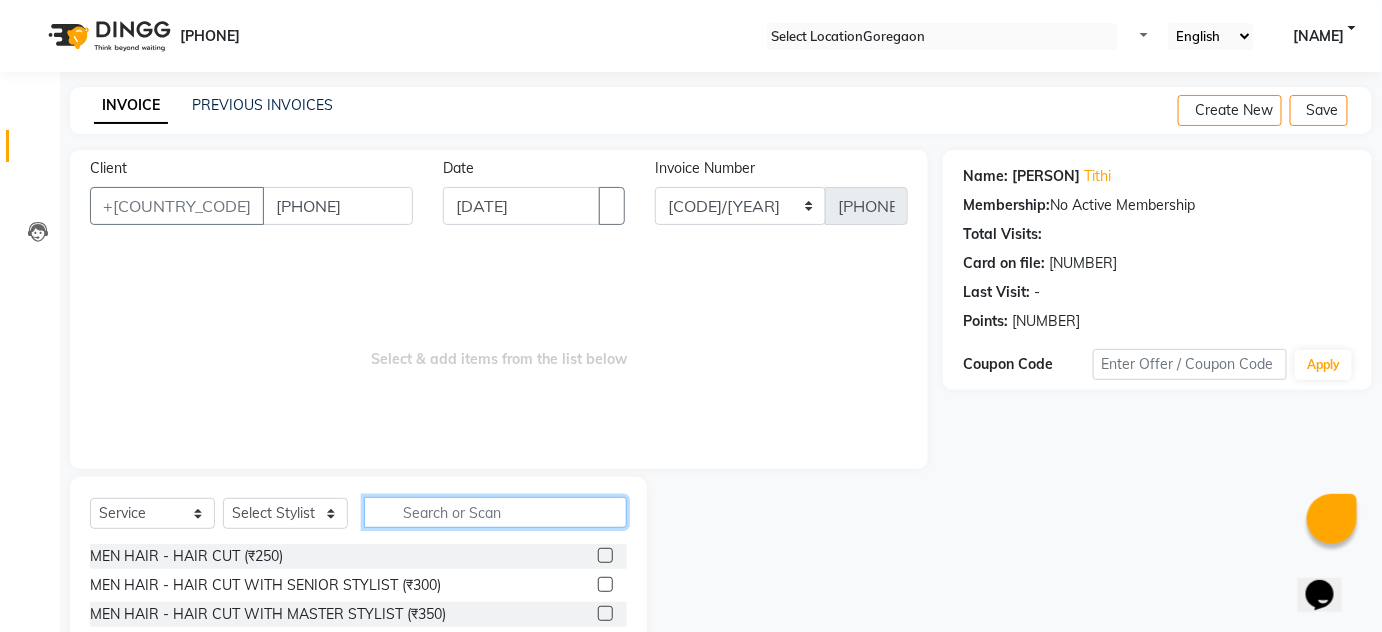 click at bounding box center [495, 512] 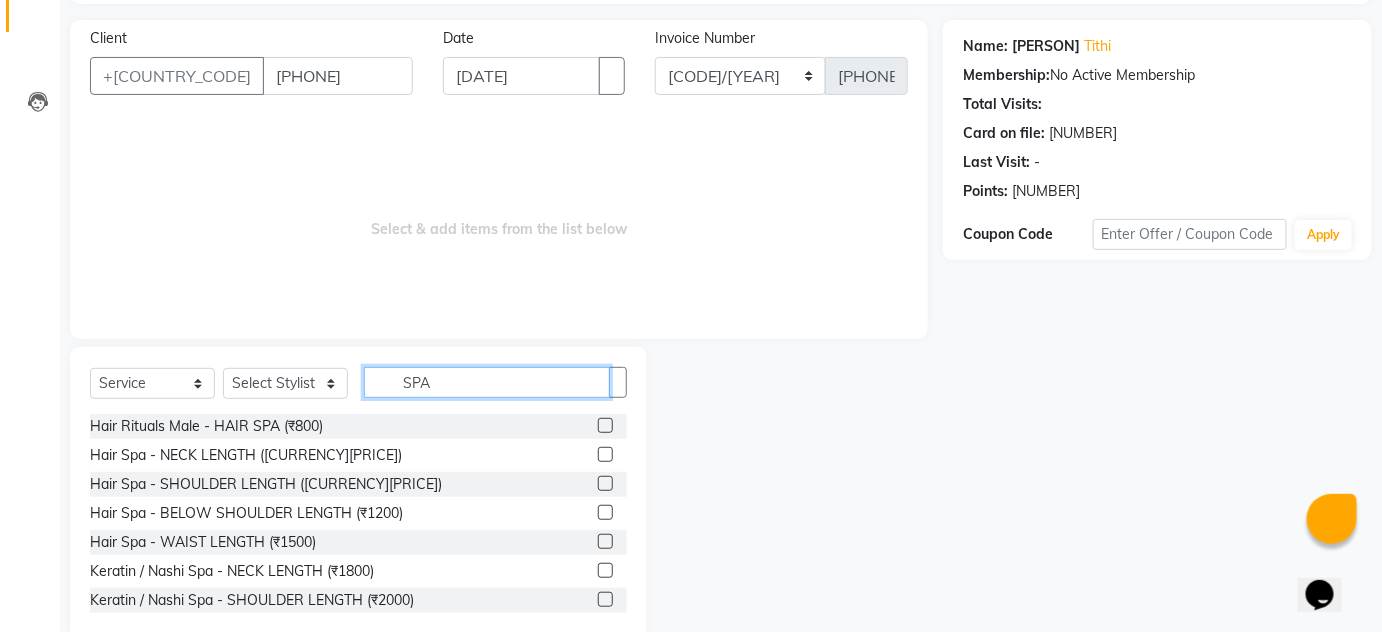 scroll, scrollTop: 168, scrollLeft: 0, axis: vertical 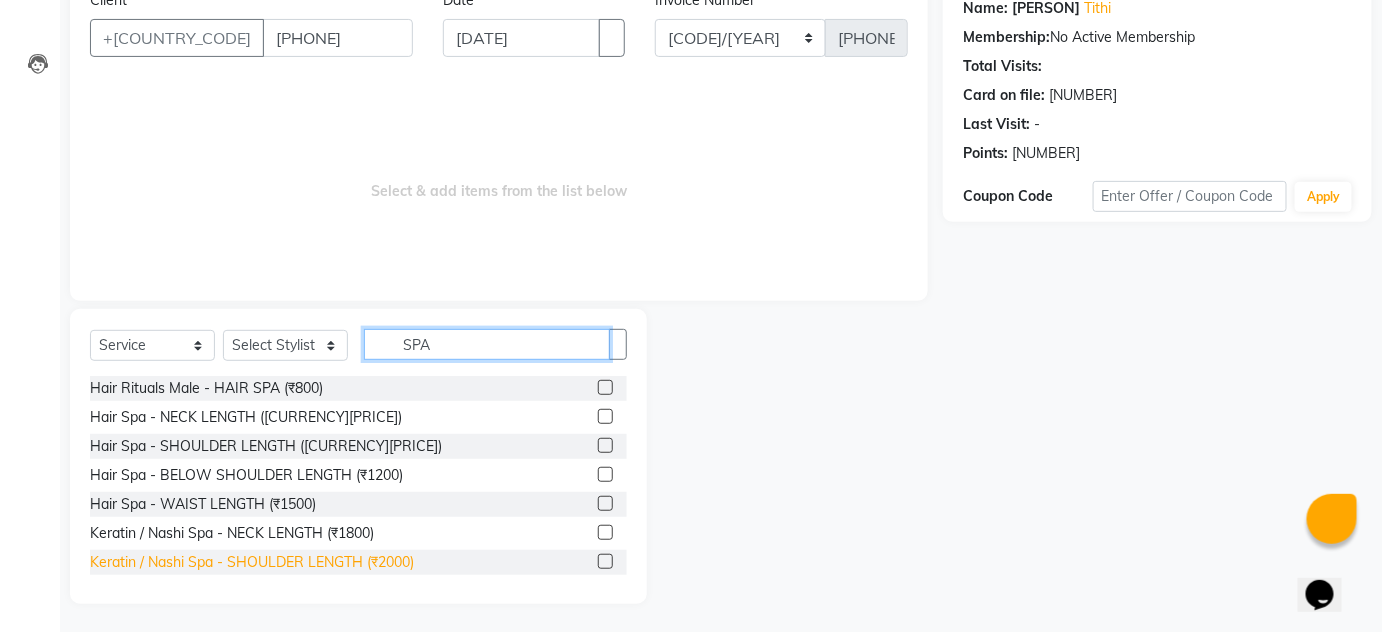 type on "SPA" 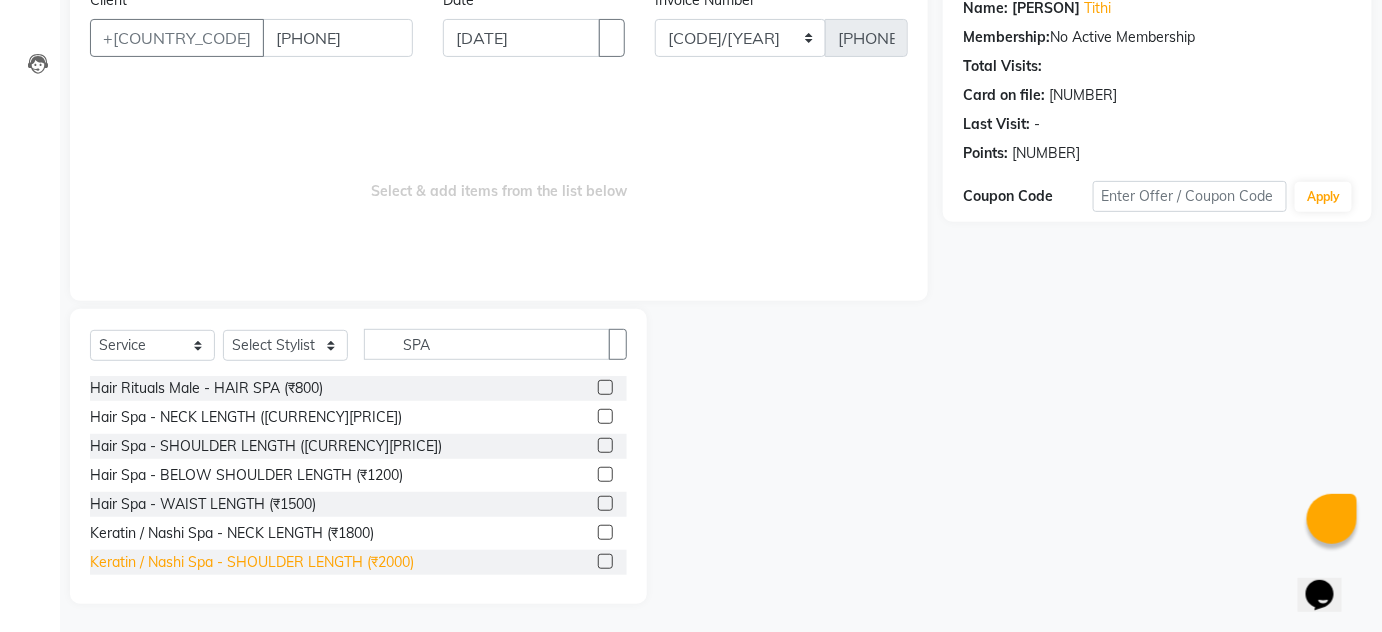 click on "Keratin / Nashi Spa - SHOULDER LENGTH (₹2000)" at bounding box center [206, 388] 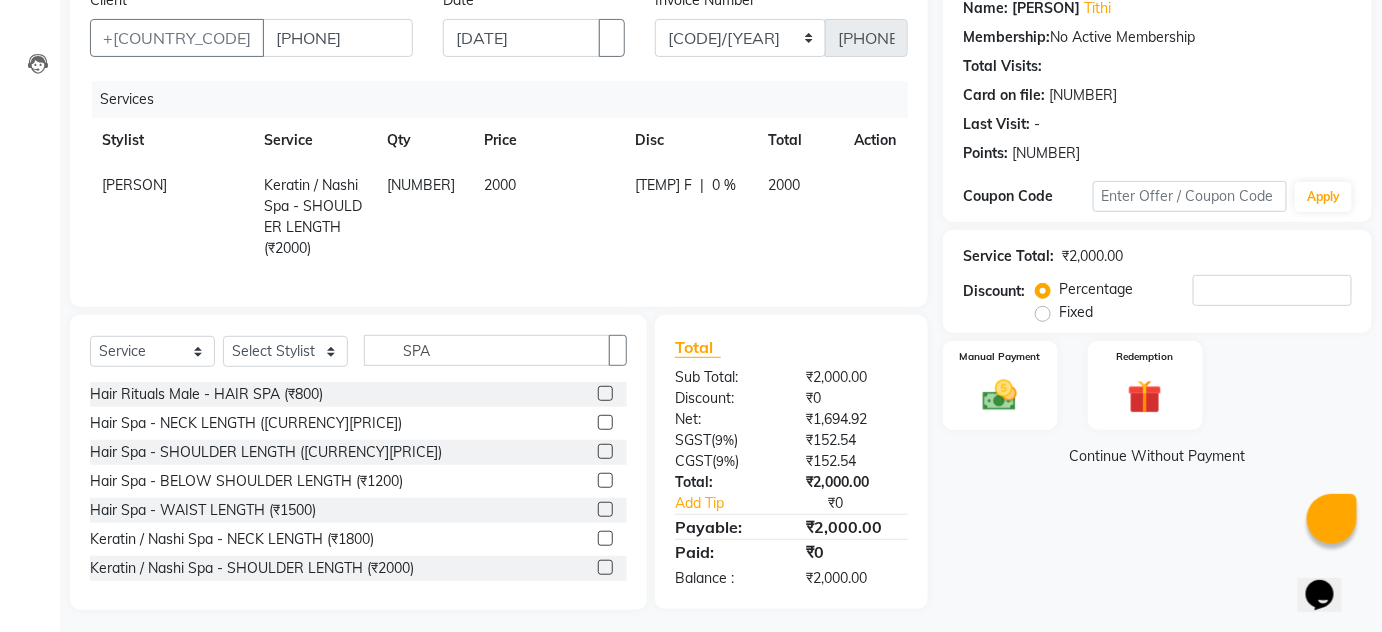 click on "0 %" at bounding box center (724, 185) 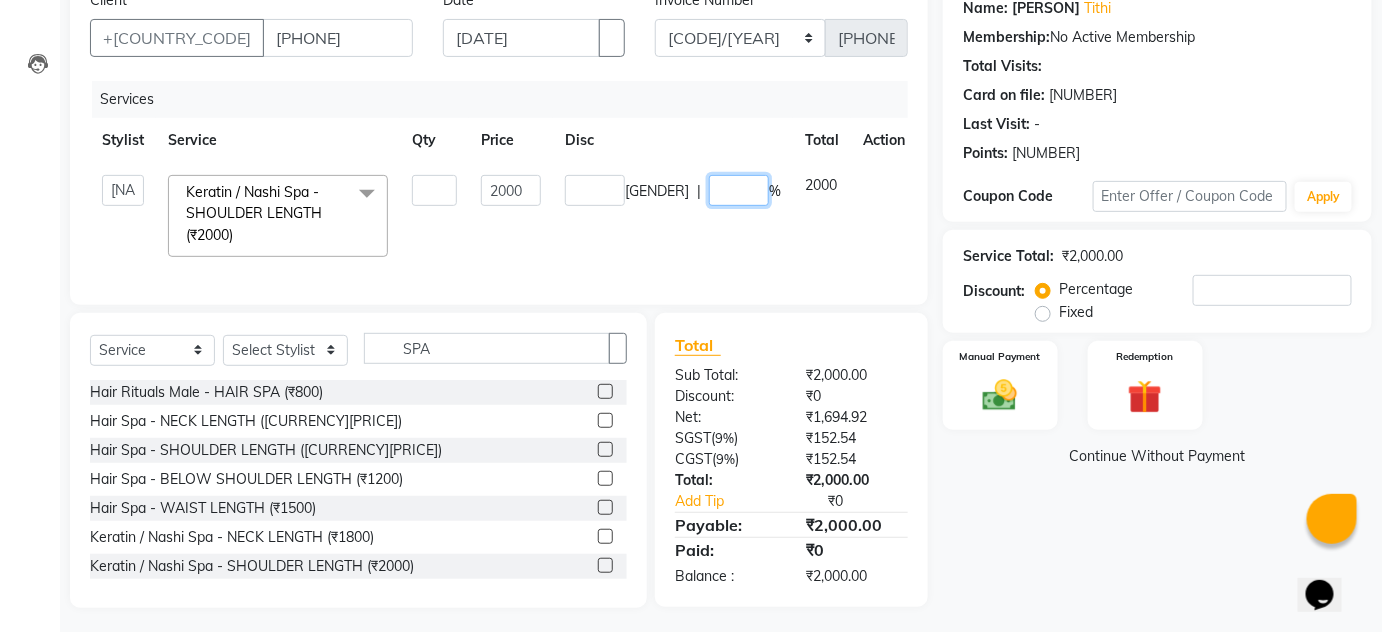 drag, startPoint x: 716, startPoint y: 183, endPoint x: 674, endPoint y: 186, distance: 42.107006 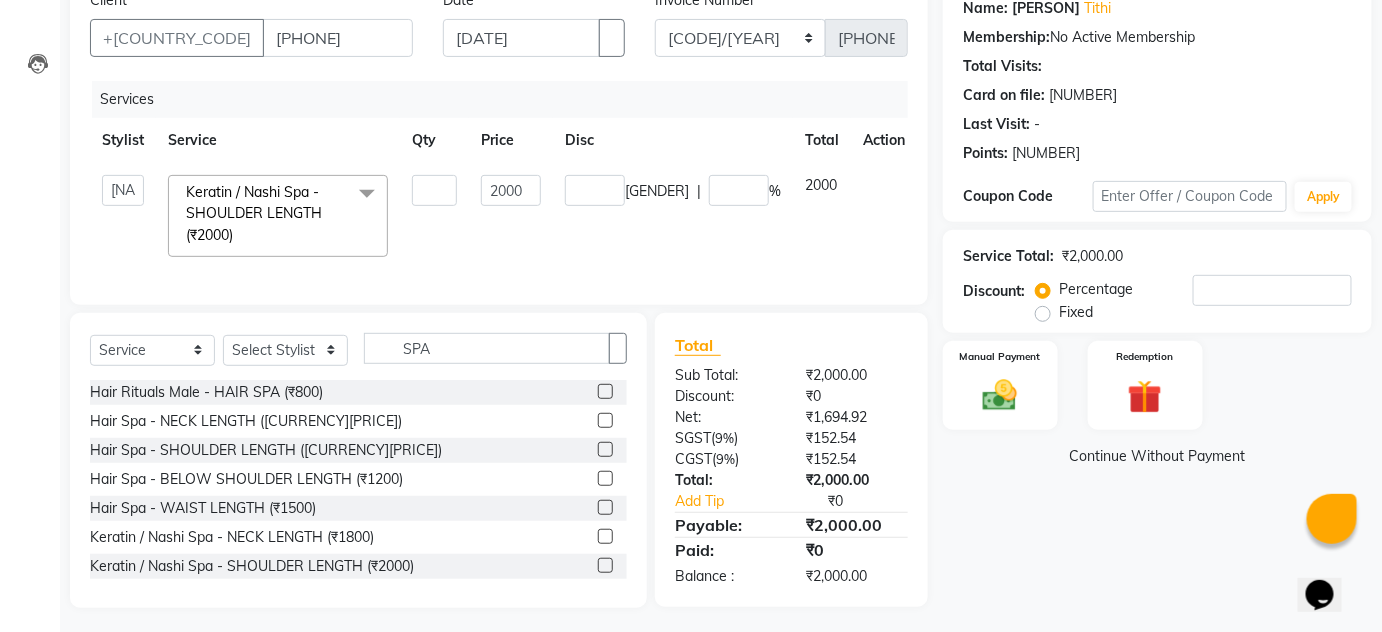click on "Stylist Service Qty Price Disc Total Action" at bounding box center [503, 140] 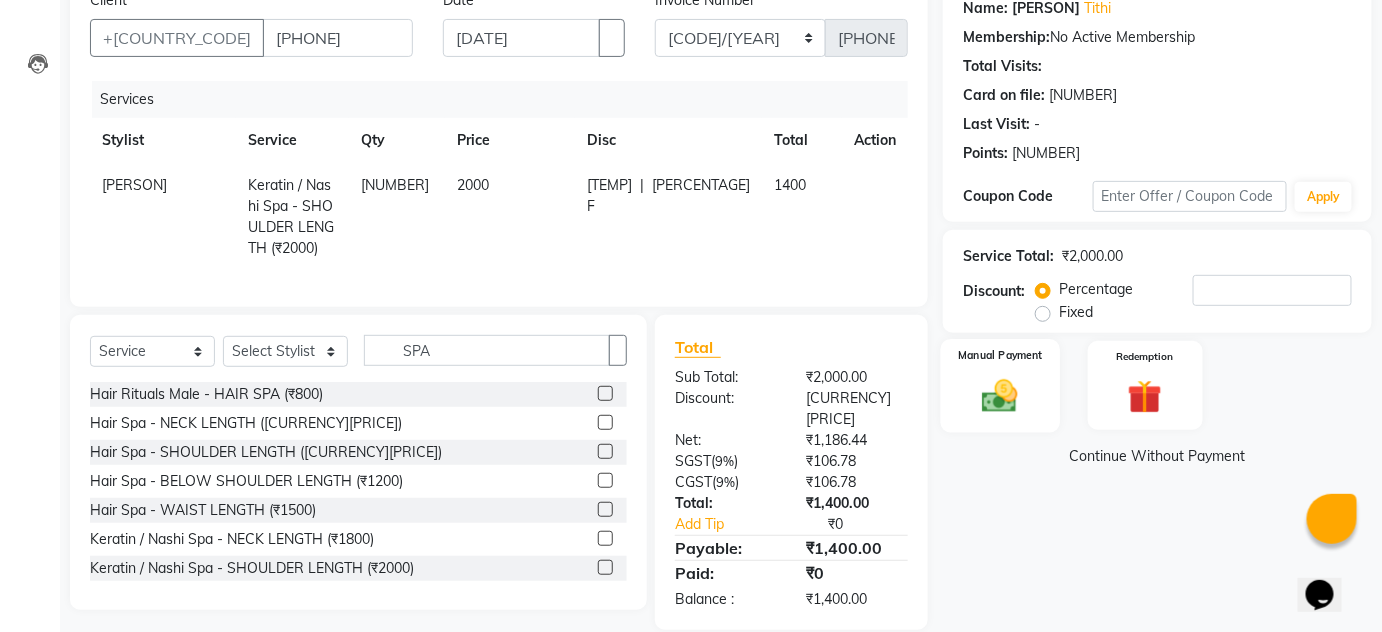 click on "Manual Payment" at bounding box center (1000, 385) 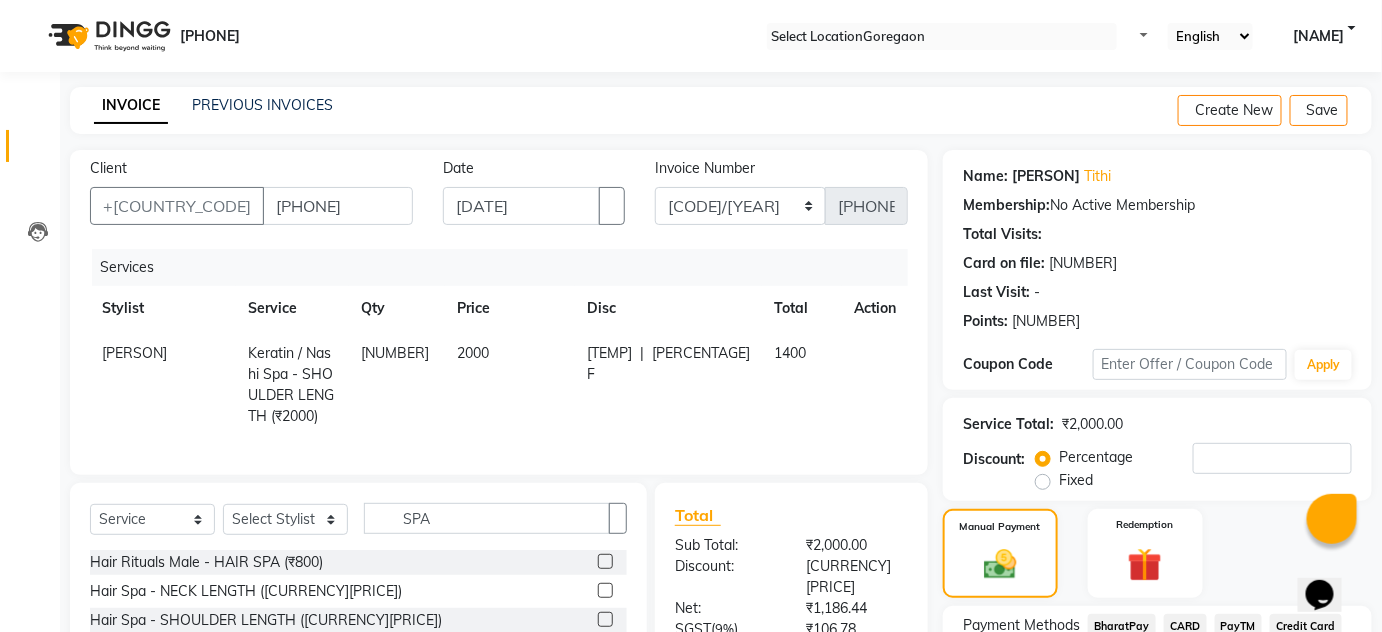 scroll, scrollTop: 0, scrollLeft: 0, axis: both 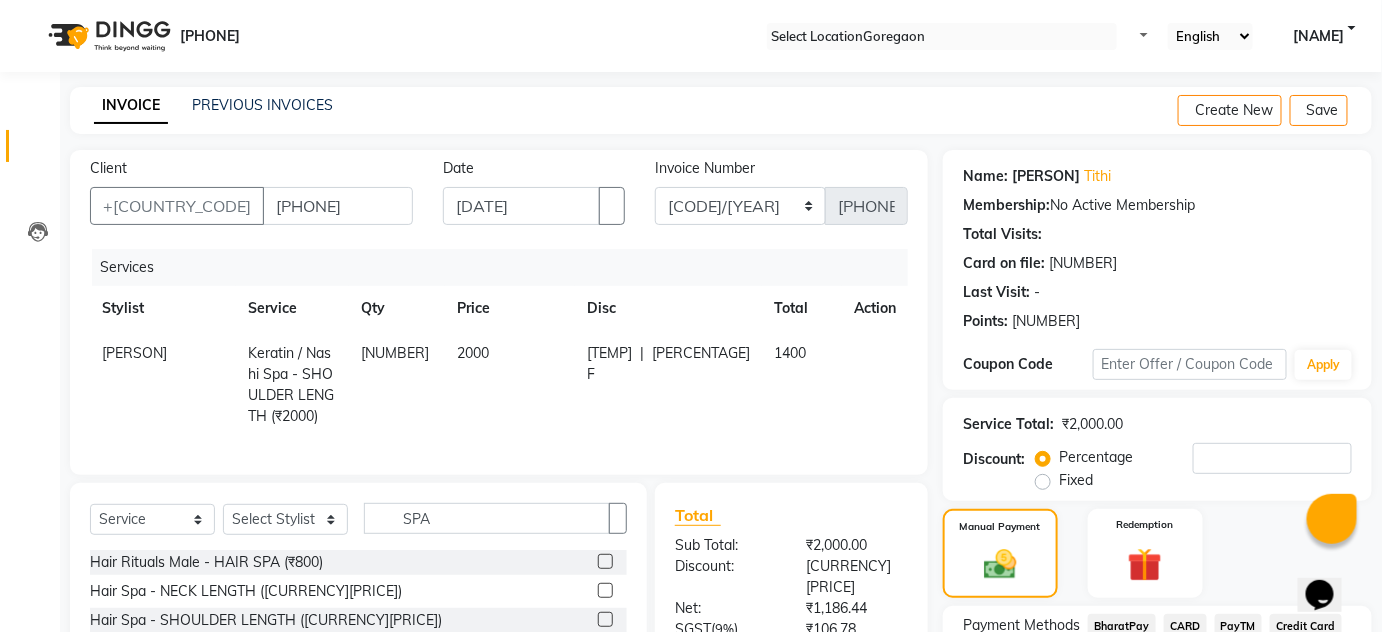 click on "Create New   Save" at bounding box center (1275, 110) 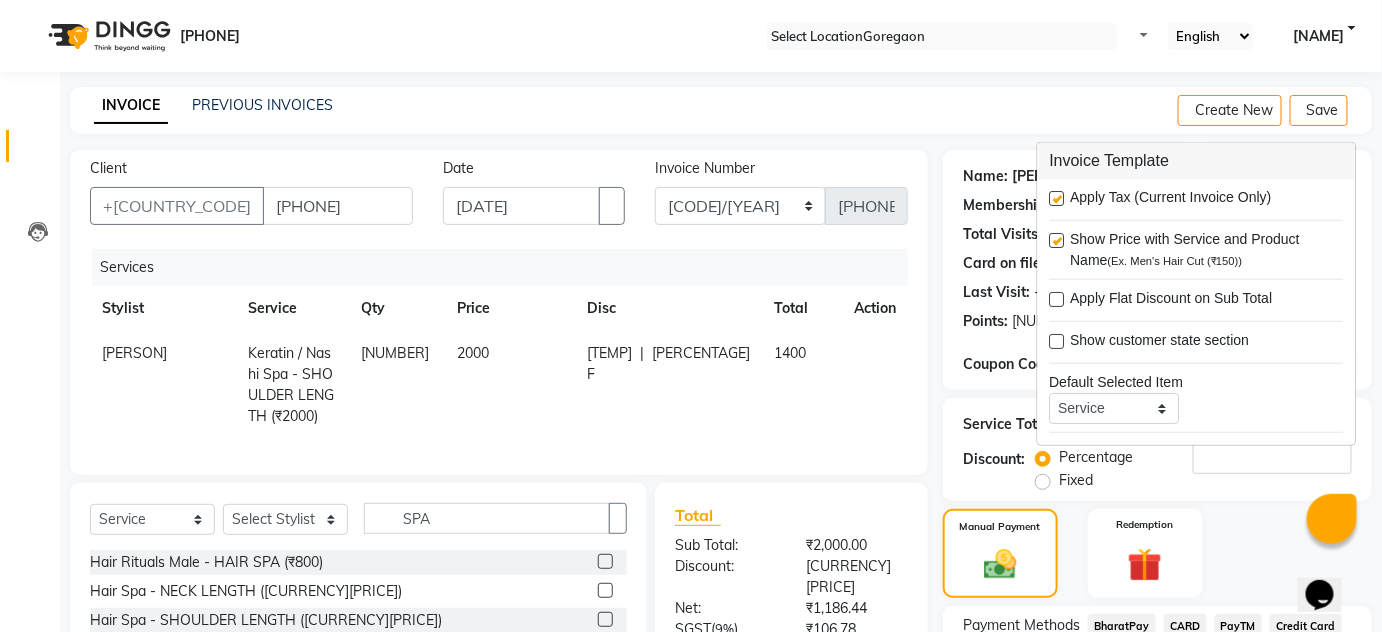 click at bounding box center (1056, 201) 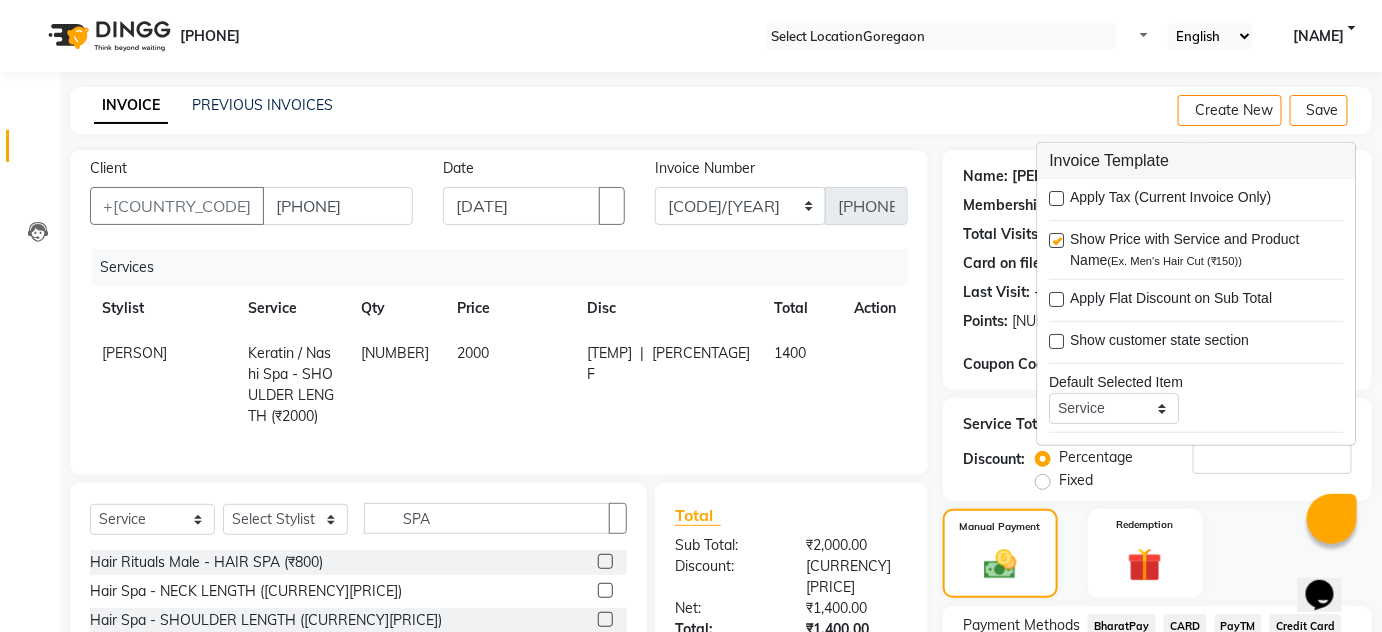 click on "Name: [PERSON]  Membership:  No Active Membership  Total Visits:   Card on file:  0 Last Visit:   - Points:   0" at bounding box center [1157, 245] 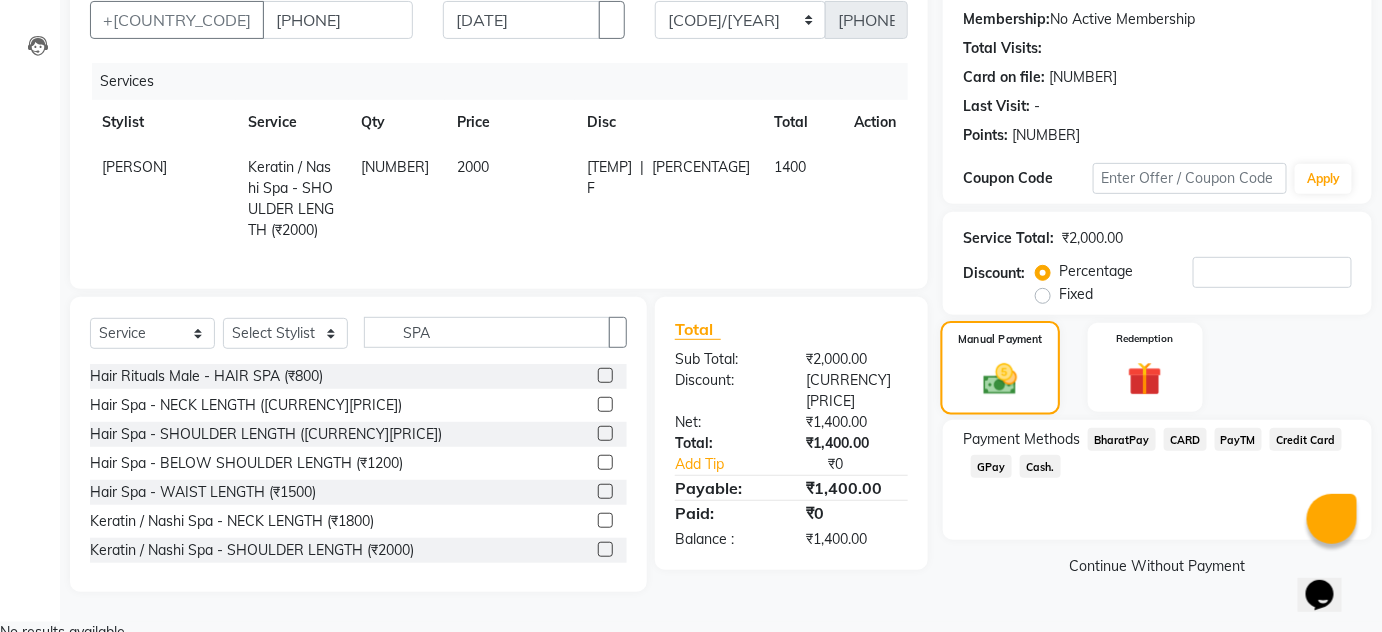 scroll, scrollTop: 188, scrollLeft: 0, axis: vertical 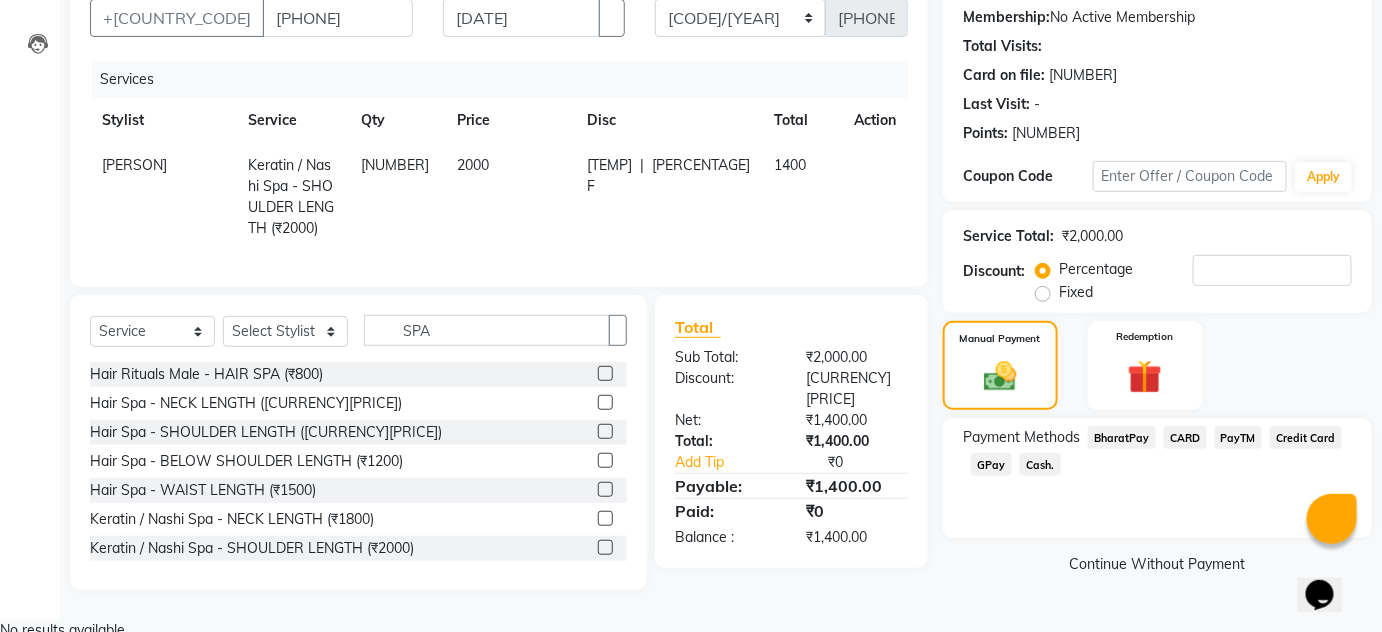 click on "Cash." at bounding box center [1122, 437] 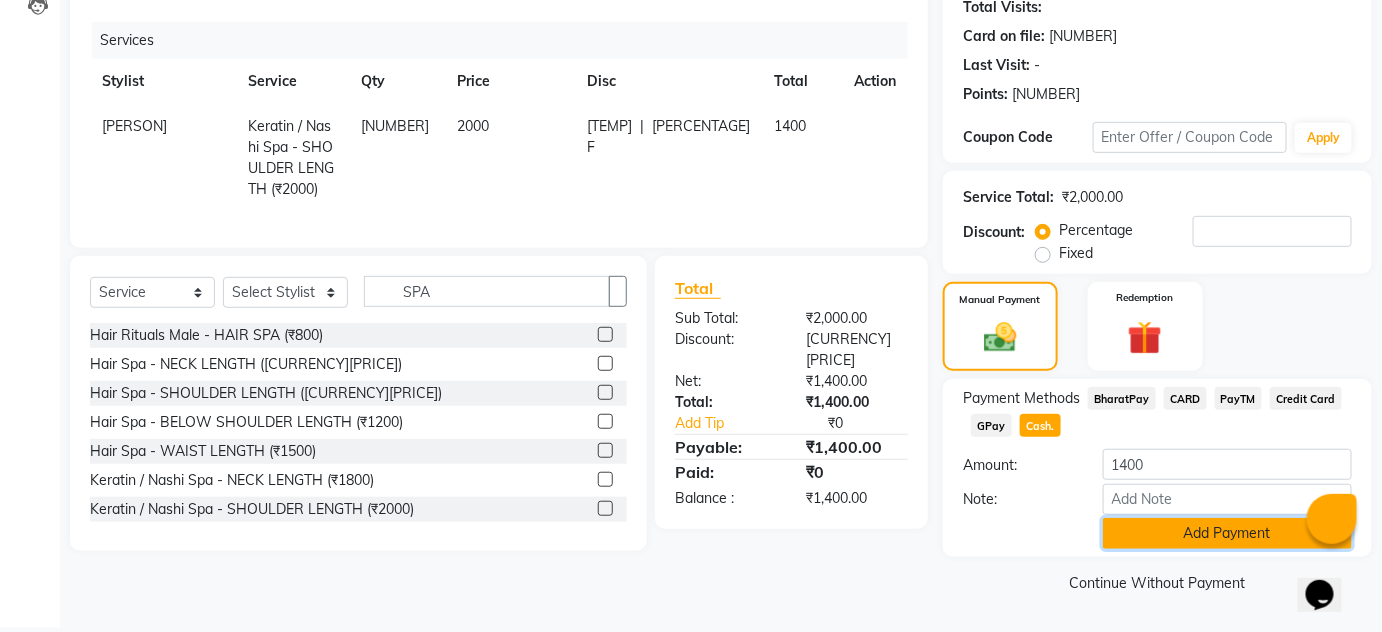 click on "Add Payment" at bounding box center (1227, 533) 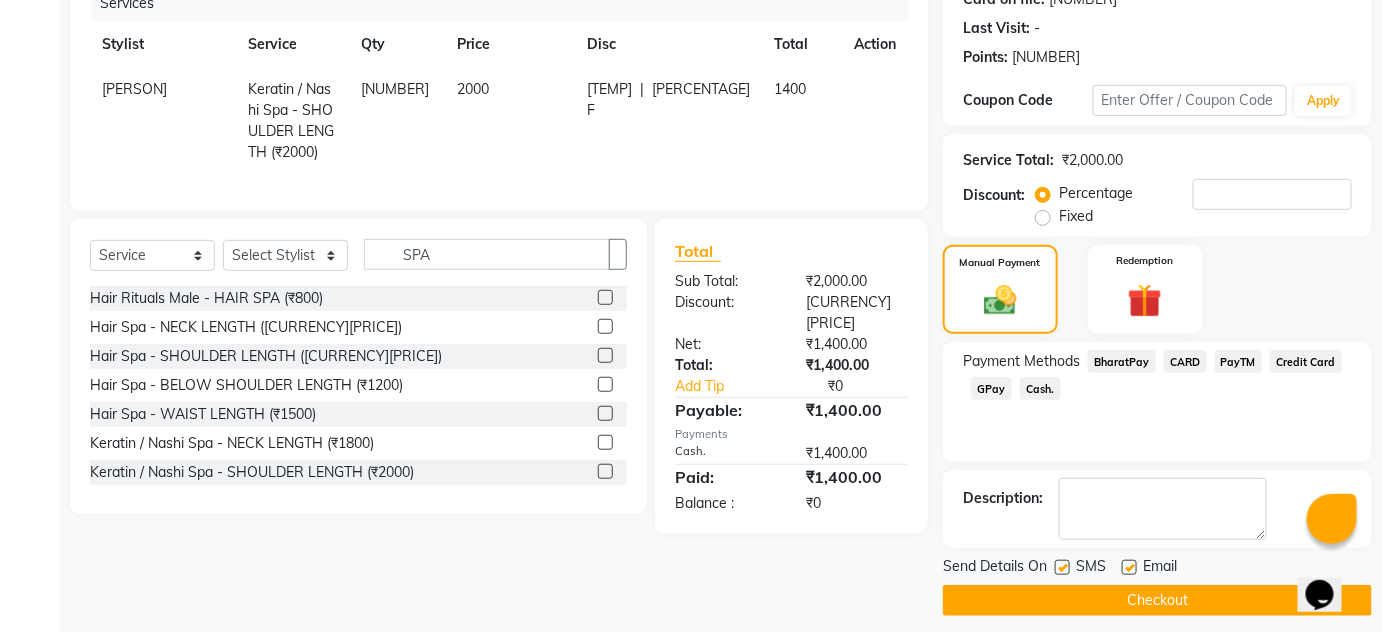 scroll, scrollTop: 283, scrollLeft: 0, axis: vertical 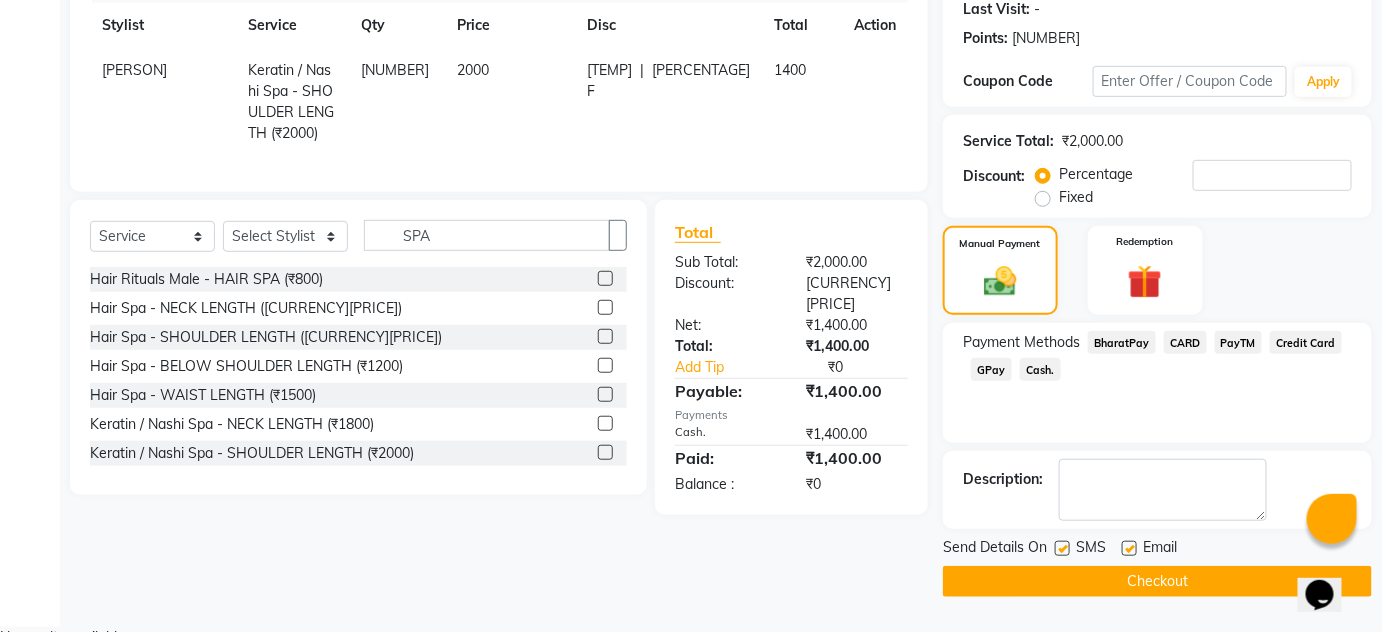 click at bounding box center [1062, 548] 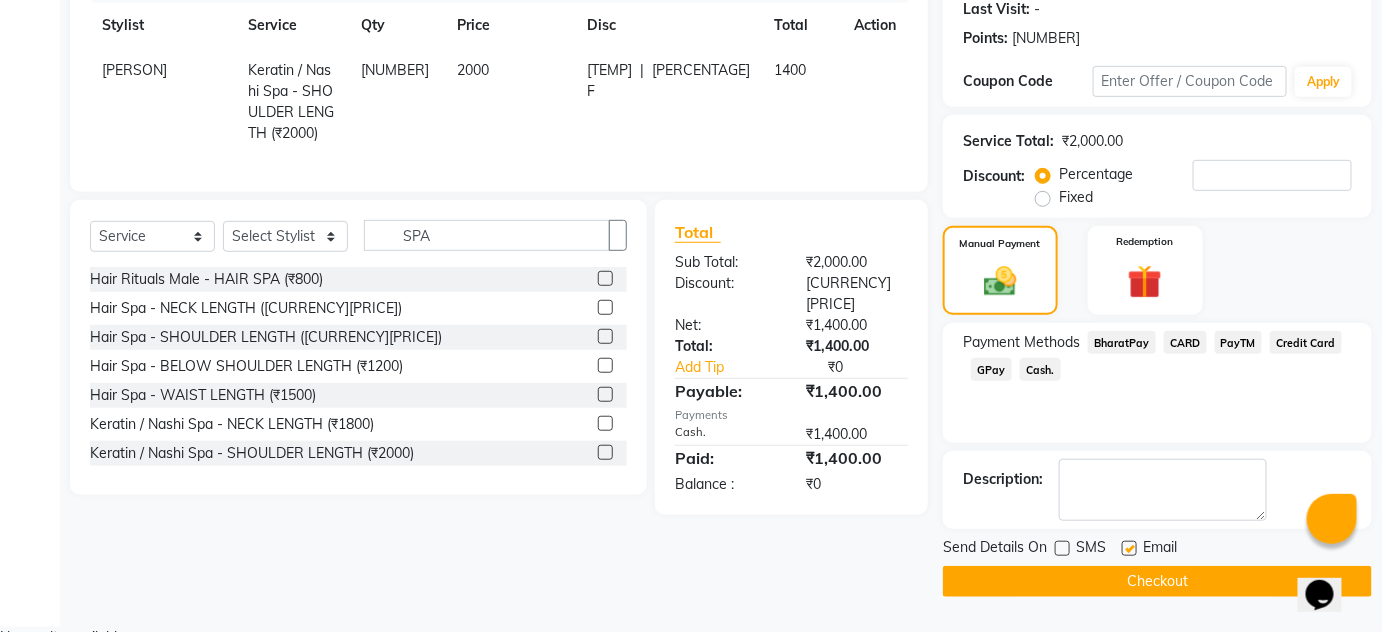 click at bounding box center (1129, 548) 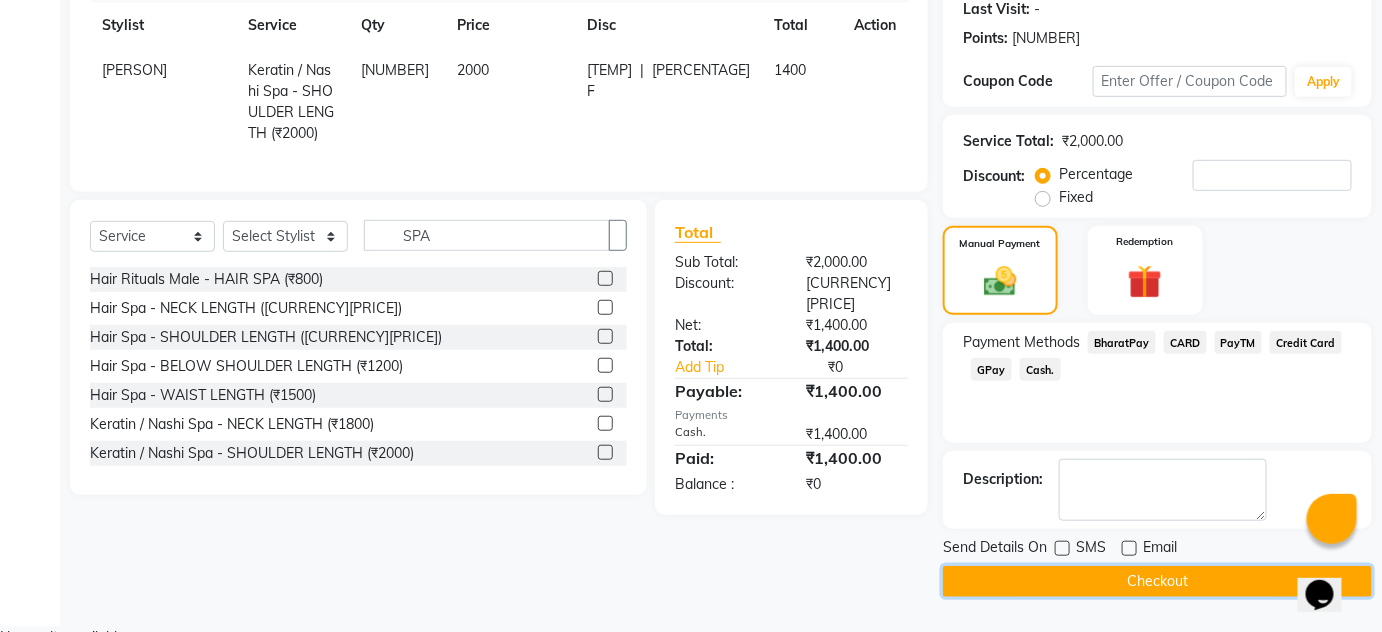 click on "Checkout" at bounding box center (1157, 581) 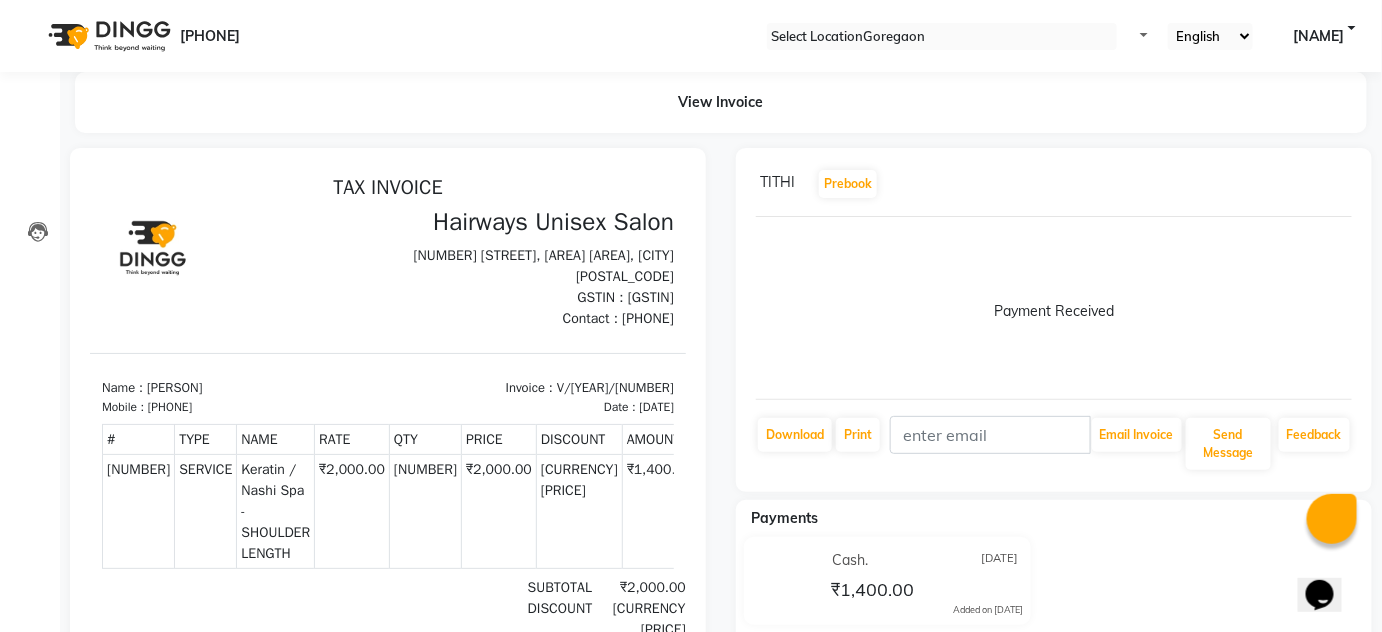 scroll, scrollTop: 0, scrollLeft: 0, axis: both 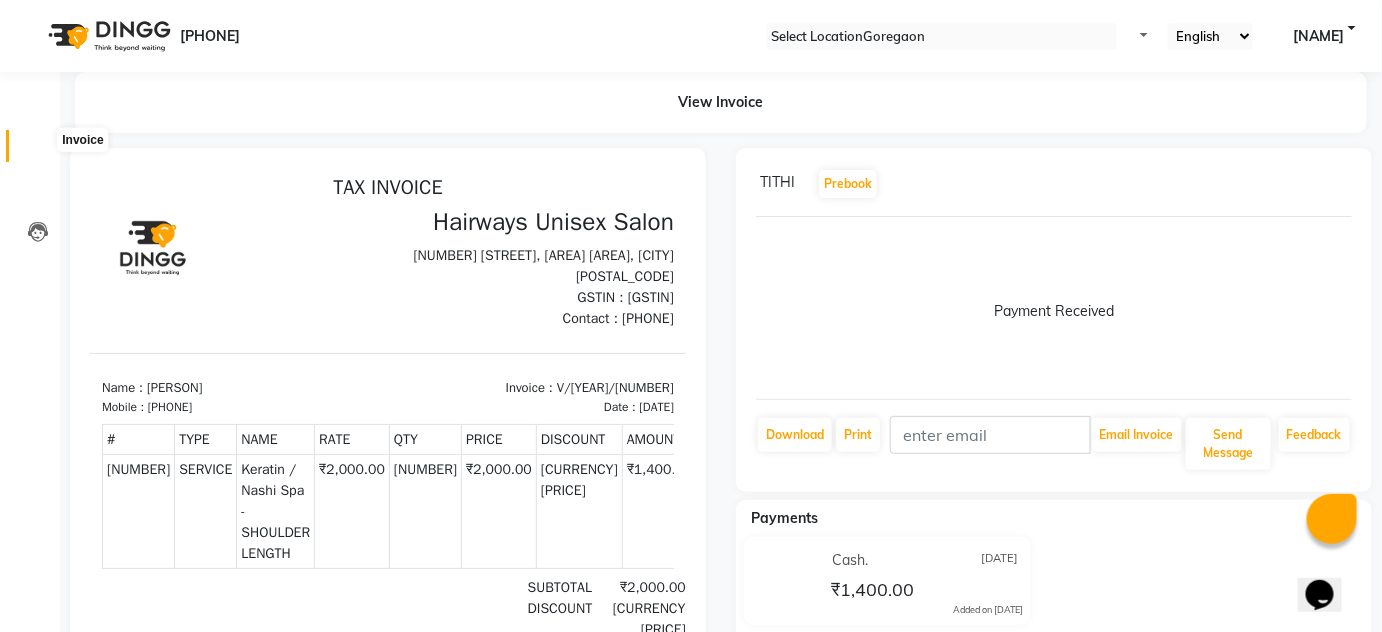 click at bounding box center [38, 151] 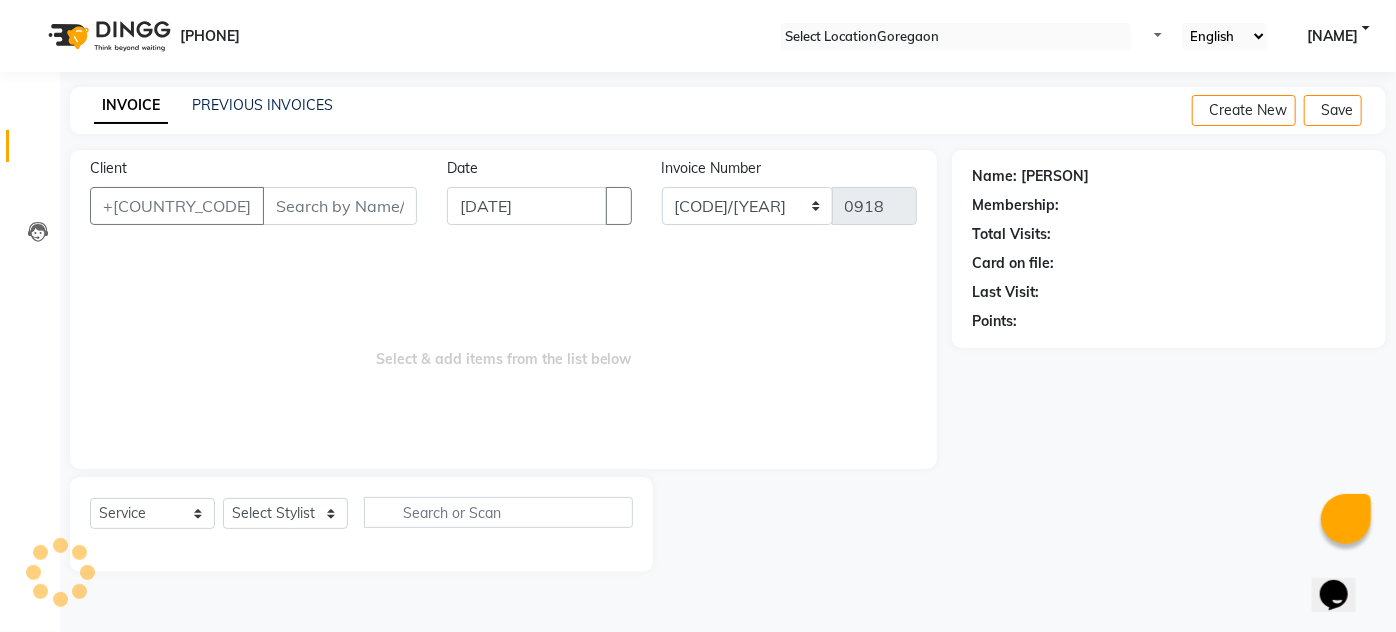click on "Client" at bounding box center (340, 206) 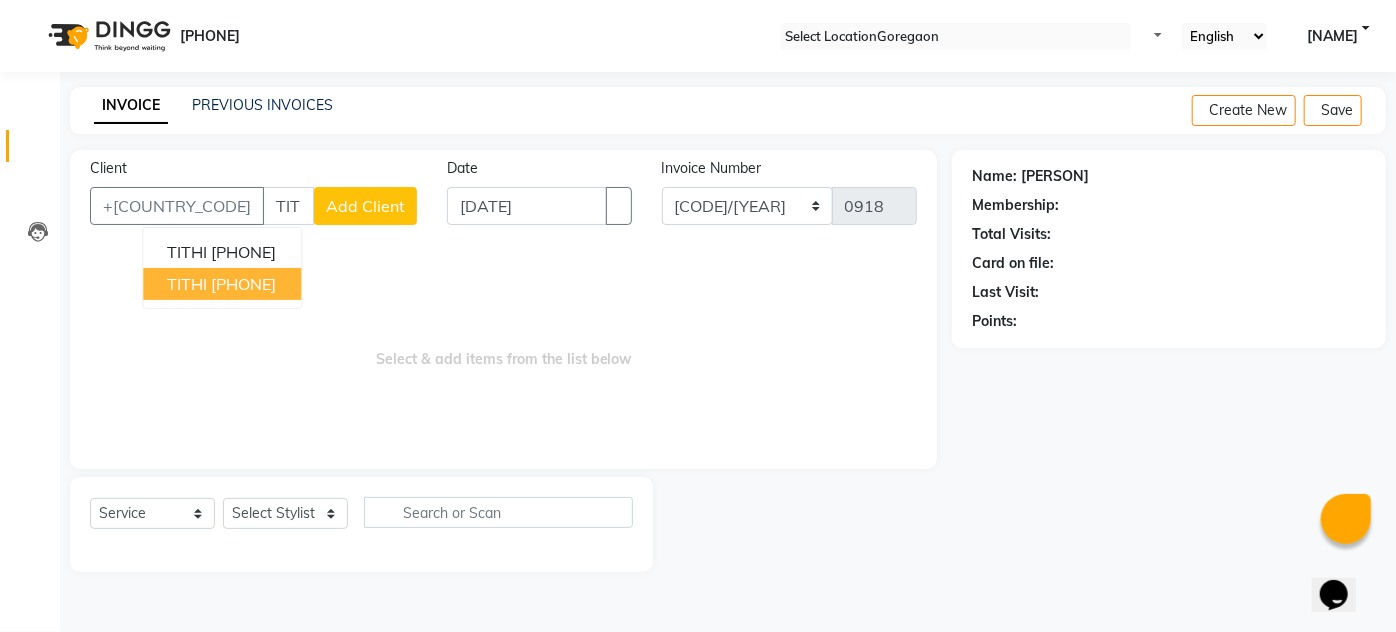 click on "TITHI [PHONE]" at bounding box center (222, 284) 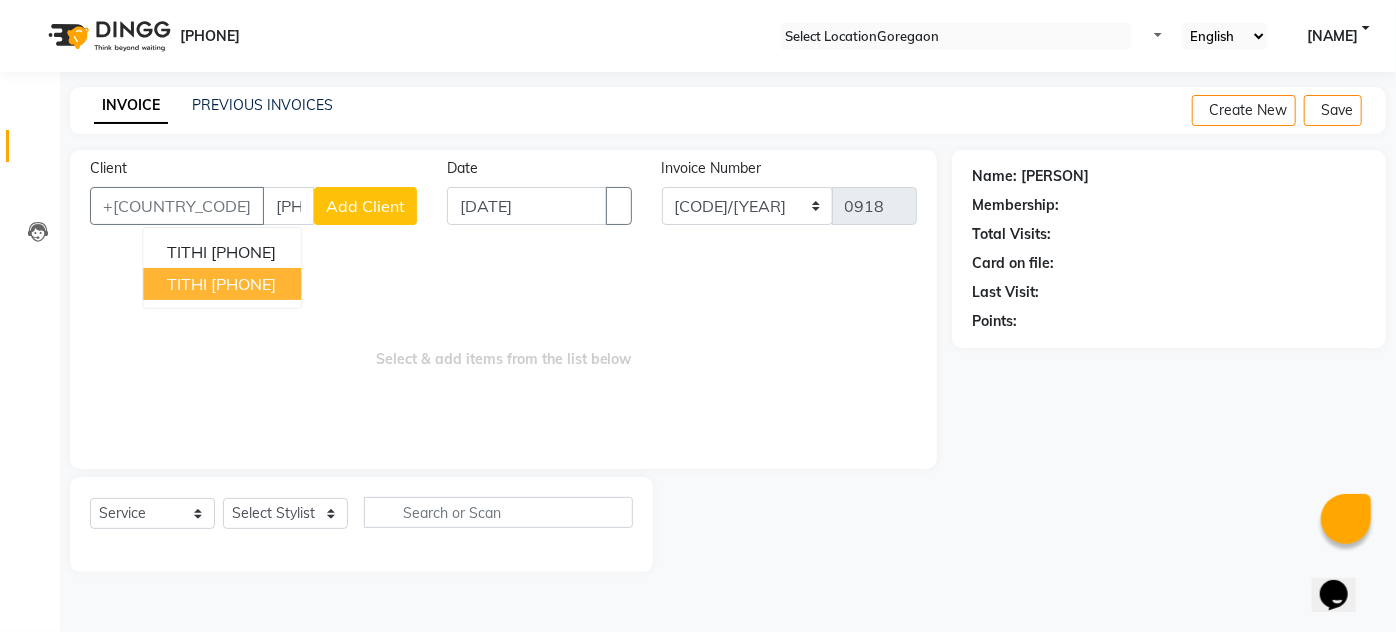 type on "[PHONE]" 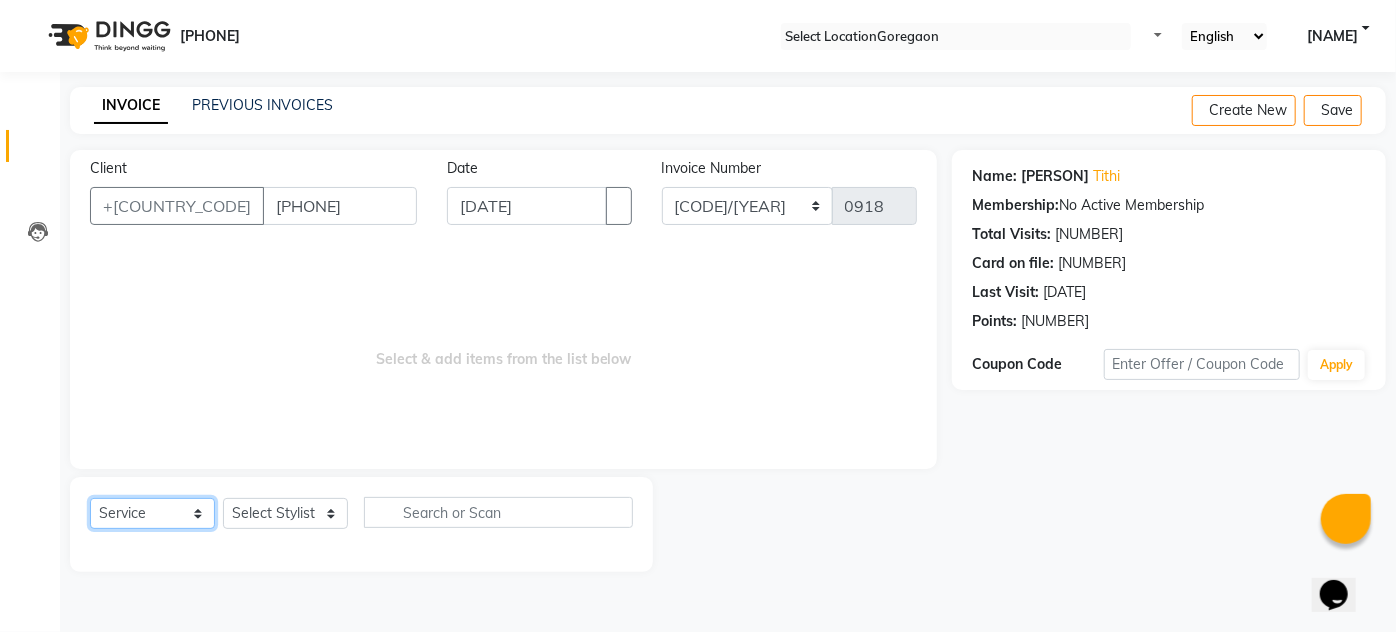 click on "Select Service Product Membership Package Voucher Prepaid Gift Card" at bounding box center (152, 513) 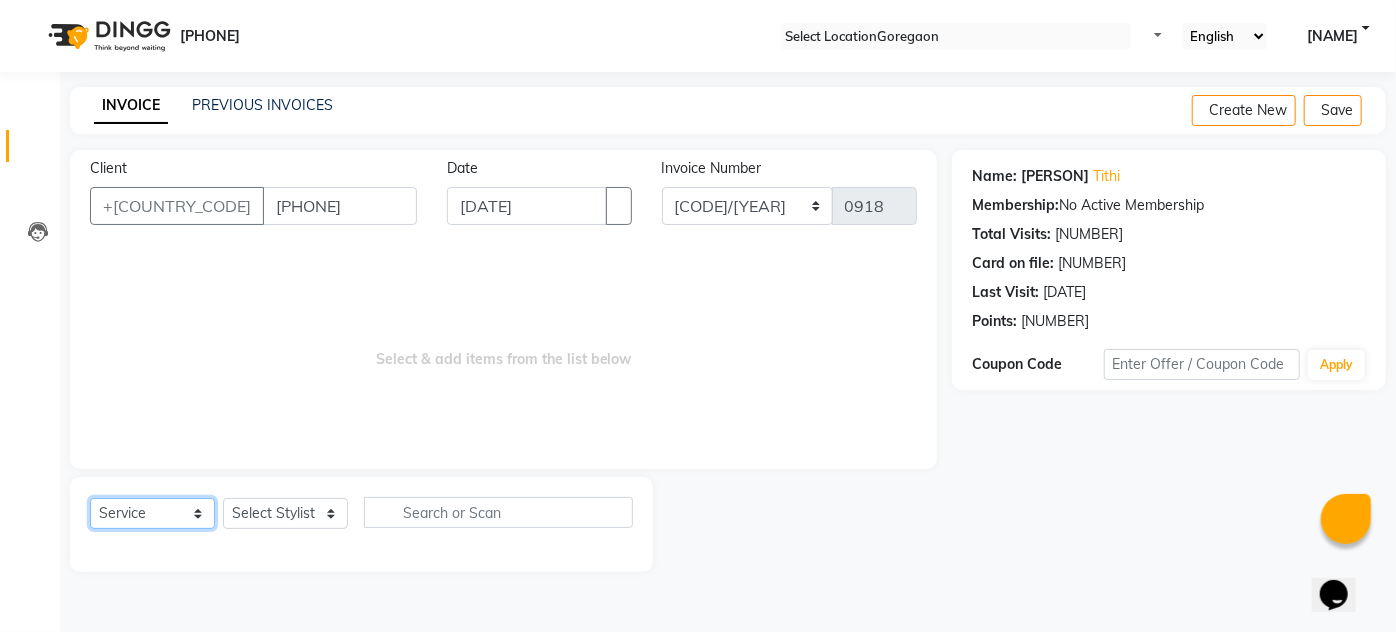 select on "membership" 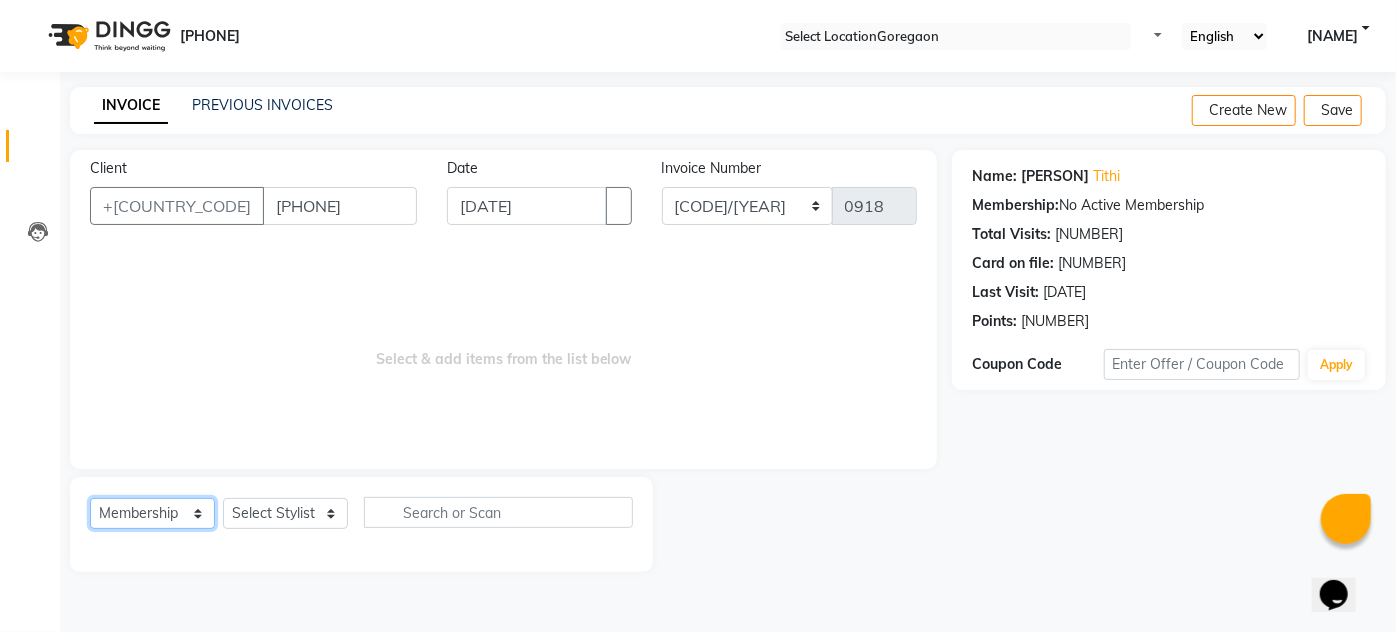 click on "Select Service Product Membership Package Voucher Prepaid Gift Card" at bounding box center (152, 513) 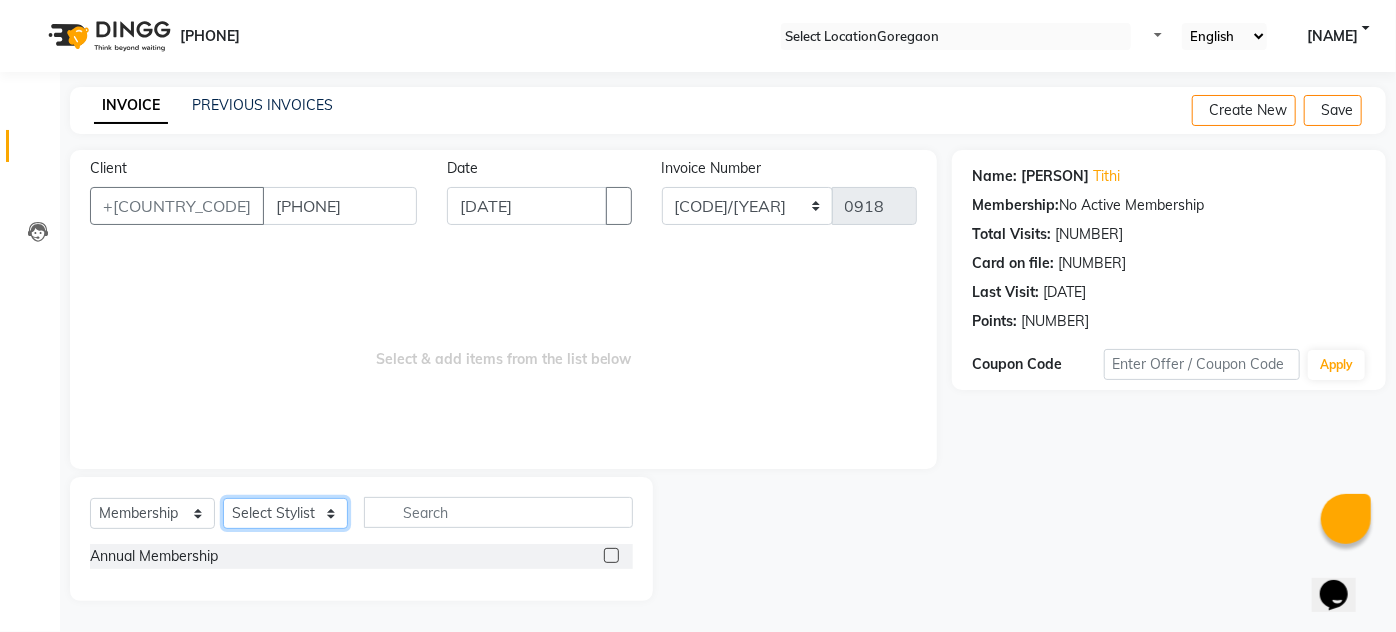 click on "Select Stylist AHSAN AZAD IMRAN Kamal Salmani KASHISH MAMTA POOJA PUMMY RAJA SADDAM SAMEER SULTAN TALIB ZAFAR ZAHID" at bounding box center [285, 513] 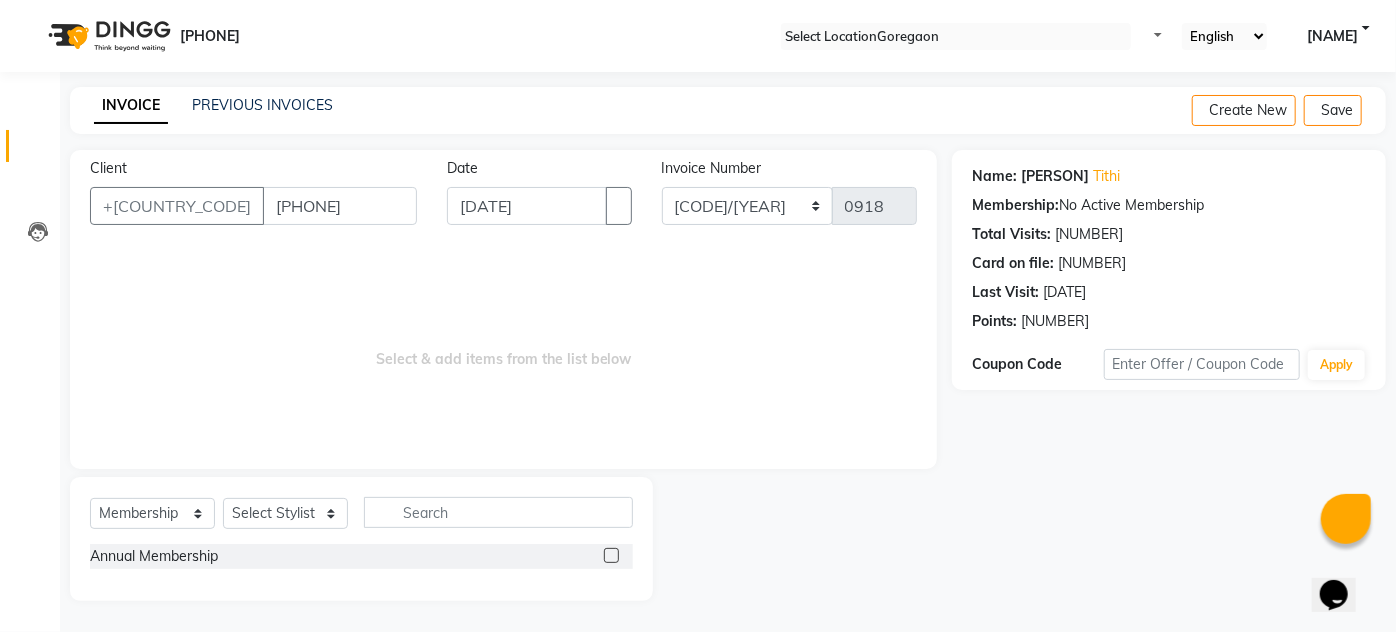 click at bounding box center [611, 555] 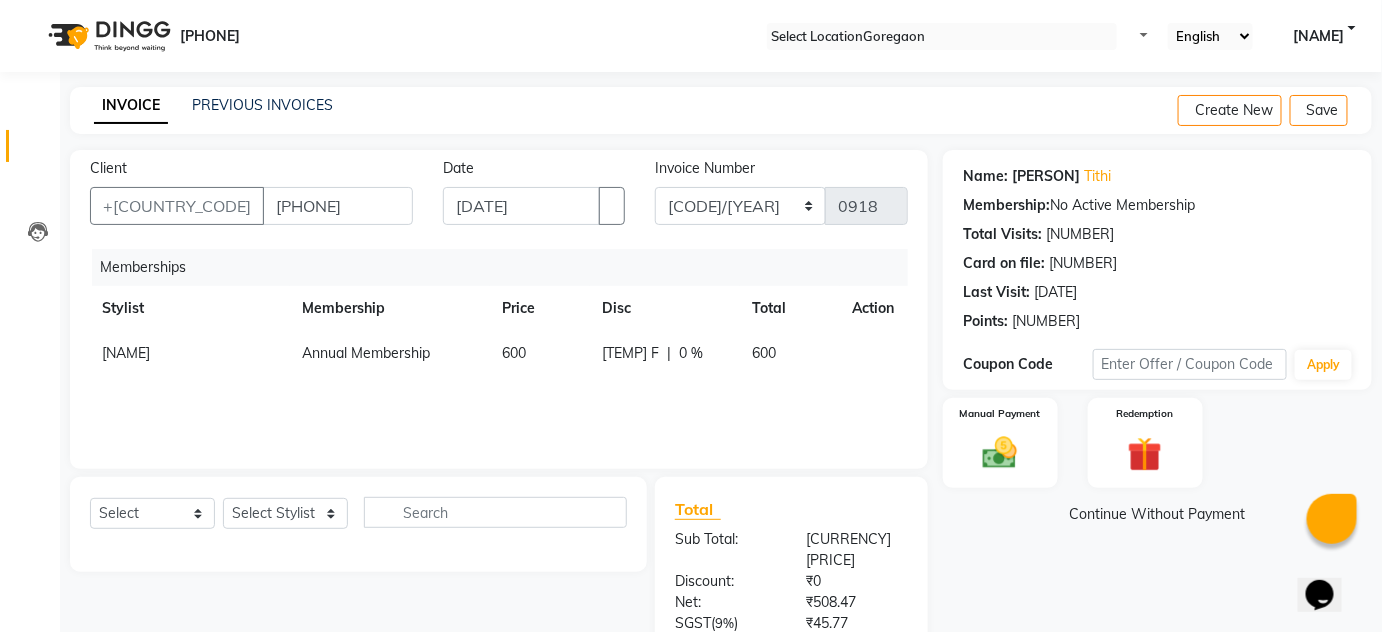 click at bounding box center (1356, 111) 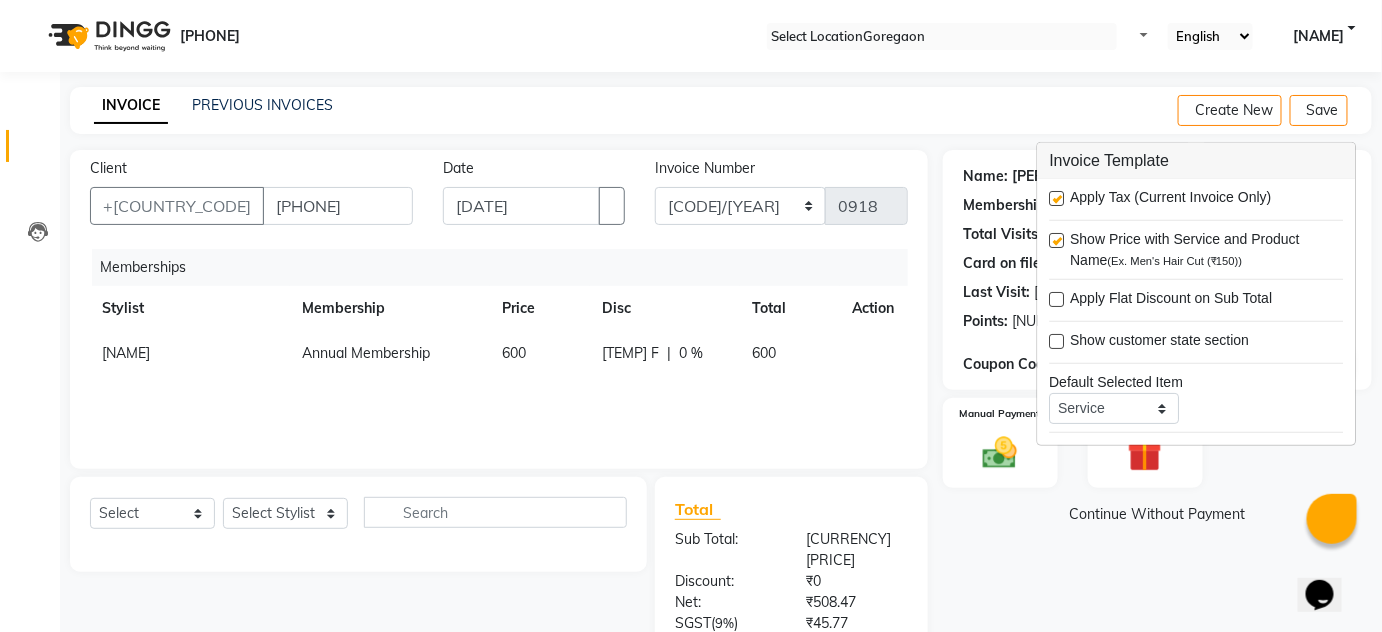 click at bounding box center [1057, 198] 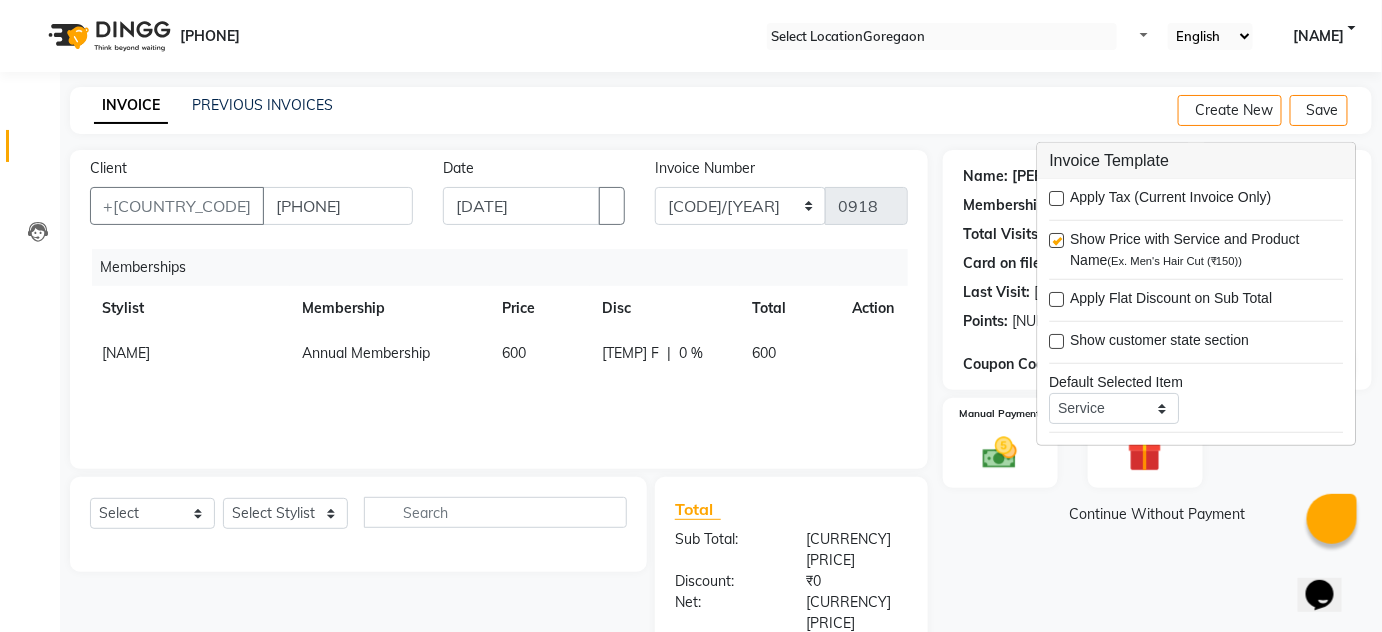 click on "INVOICE PREVIOUS INVOICES Create New   Save" at bounding box center (721, 110) 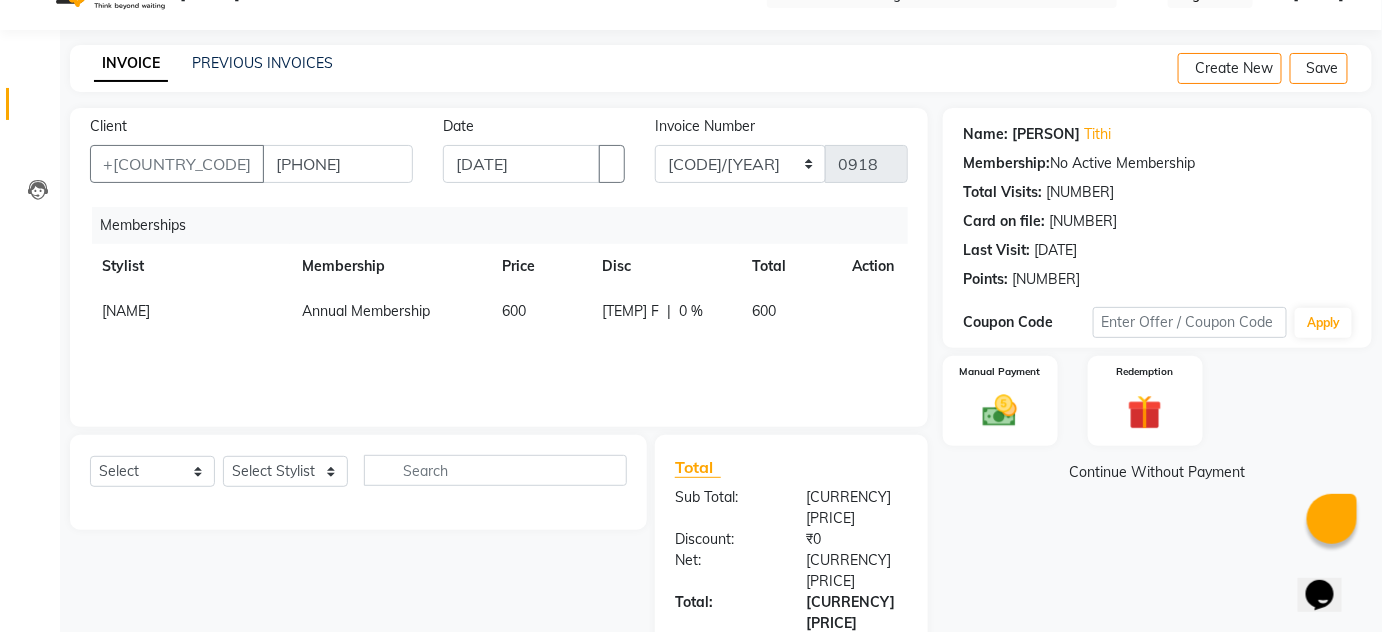 scroll, scrollTop: 104, scrollLeft: 0, axis: vertical 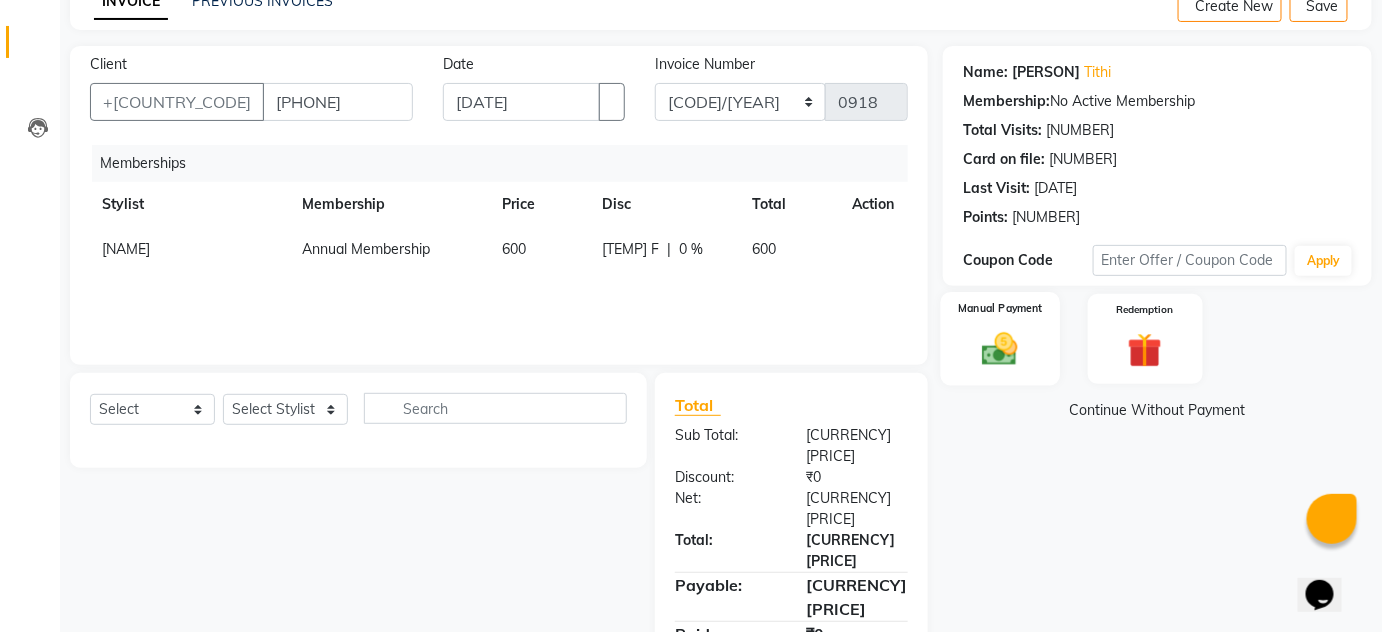 click at bounding box center (1000, 349) 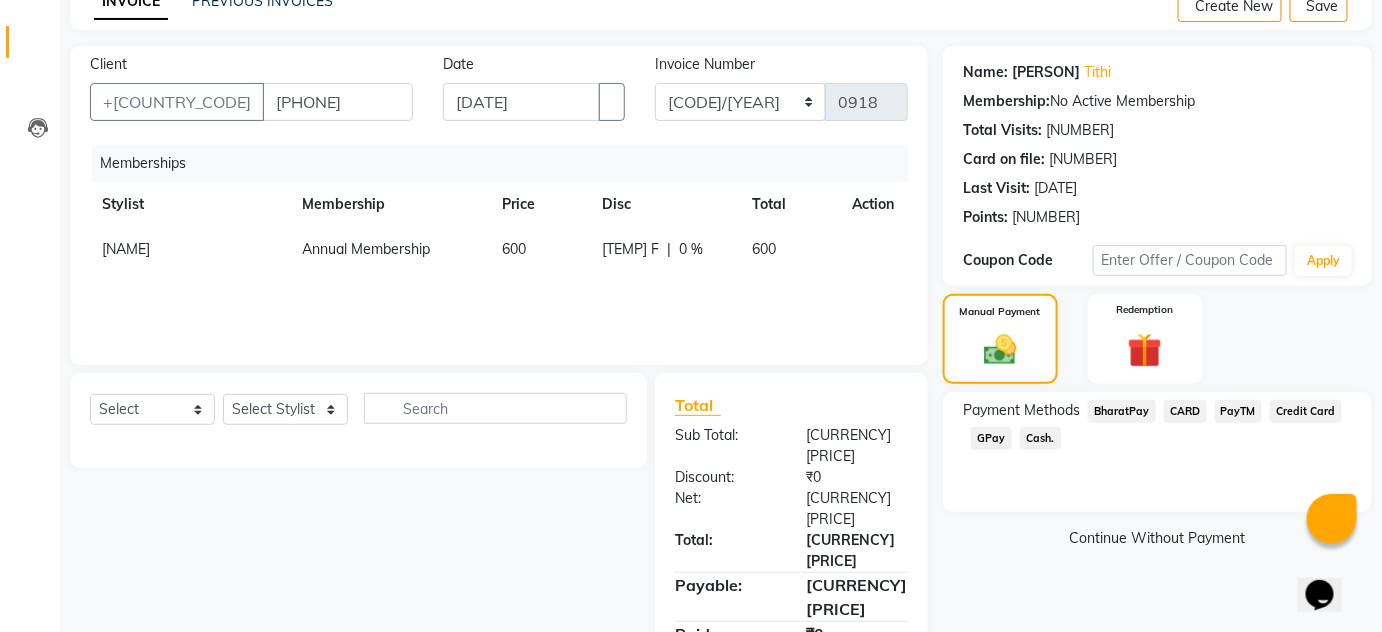 click on "Cash." at bounding box center [1122, 411] 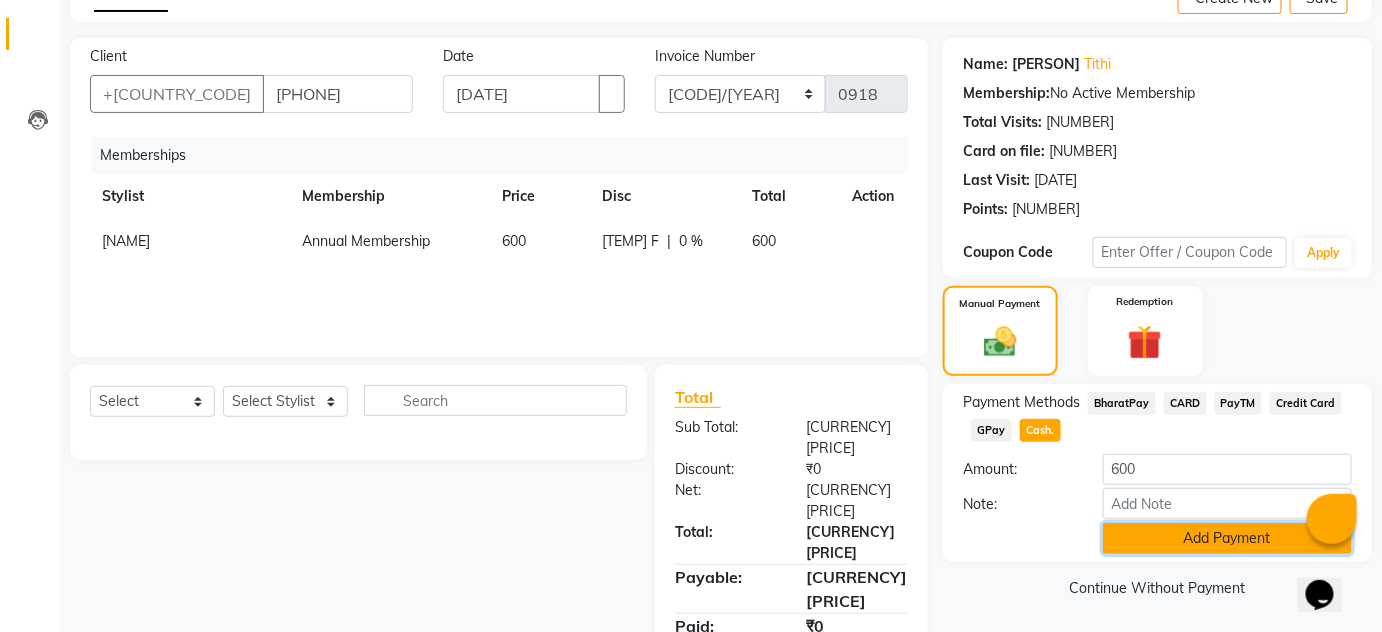 click on "Add Payment" at bounding box center (1227, 538) 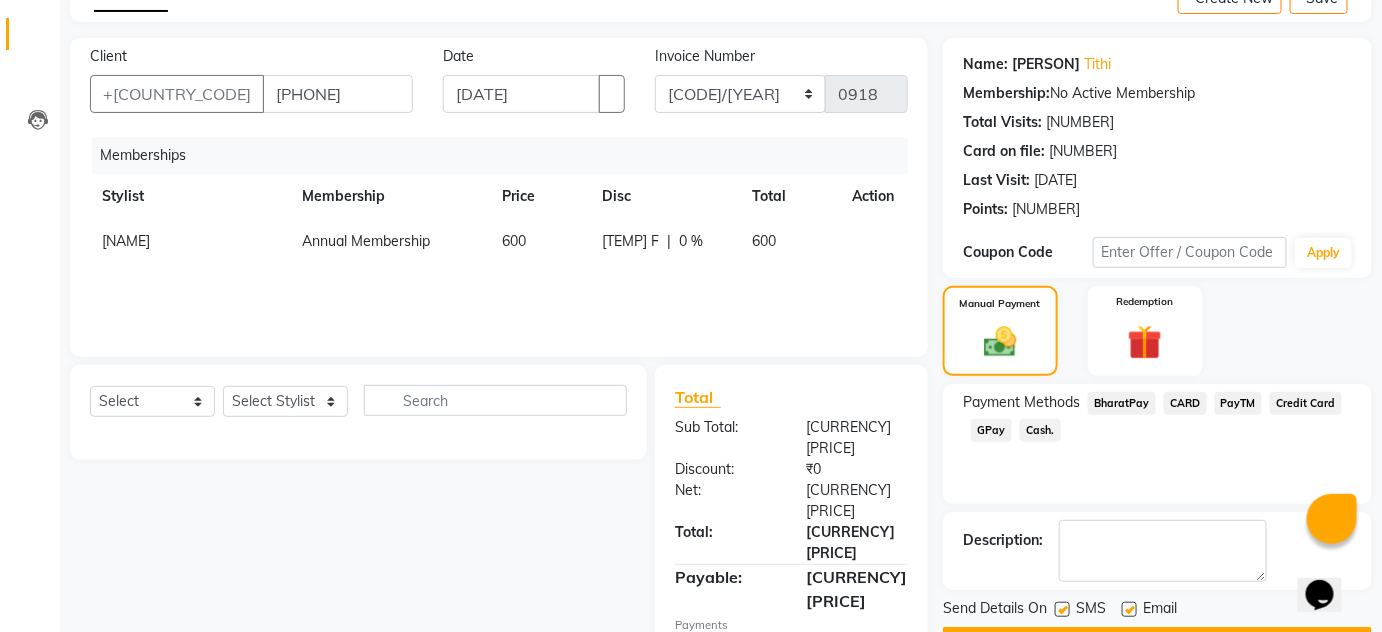 scroll, scrollTop: 169, scrollLeft: 0, axis: vertical 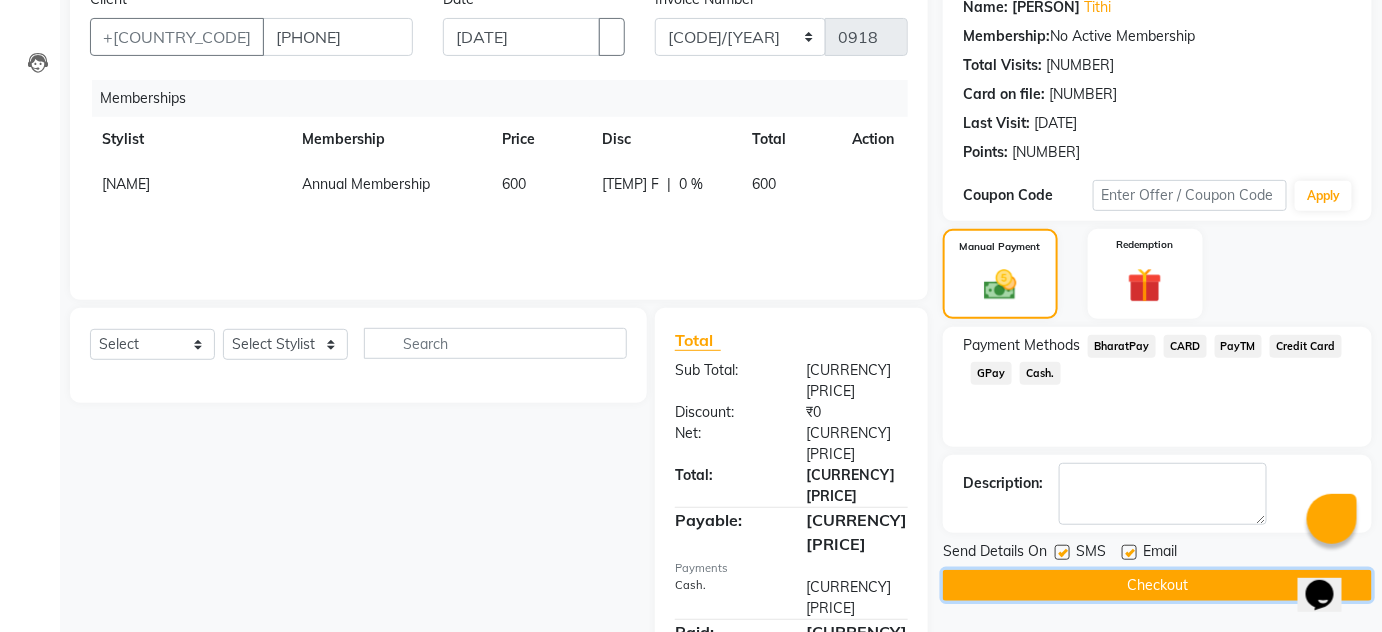 click on "Checkout" at bounding box center (1157, 585) 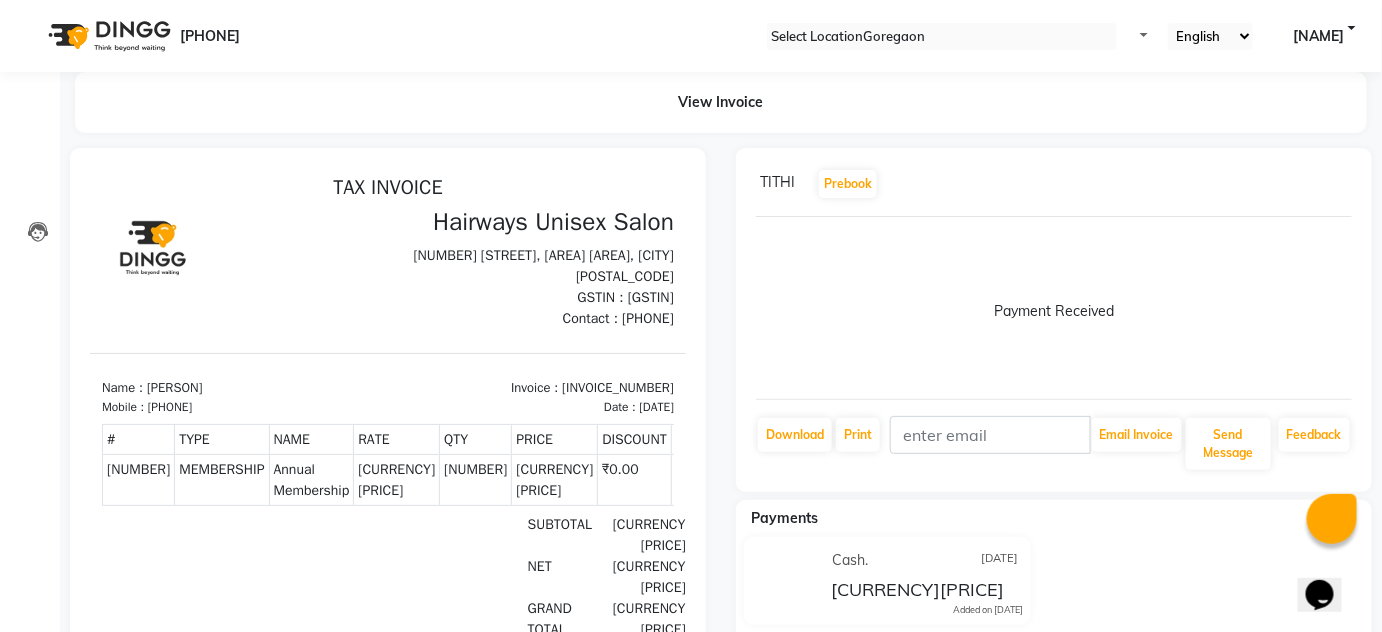 scroll, scrollTop: 0, scrollLeft: 0, axis: both 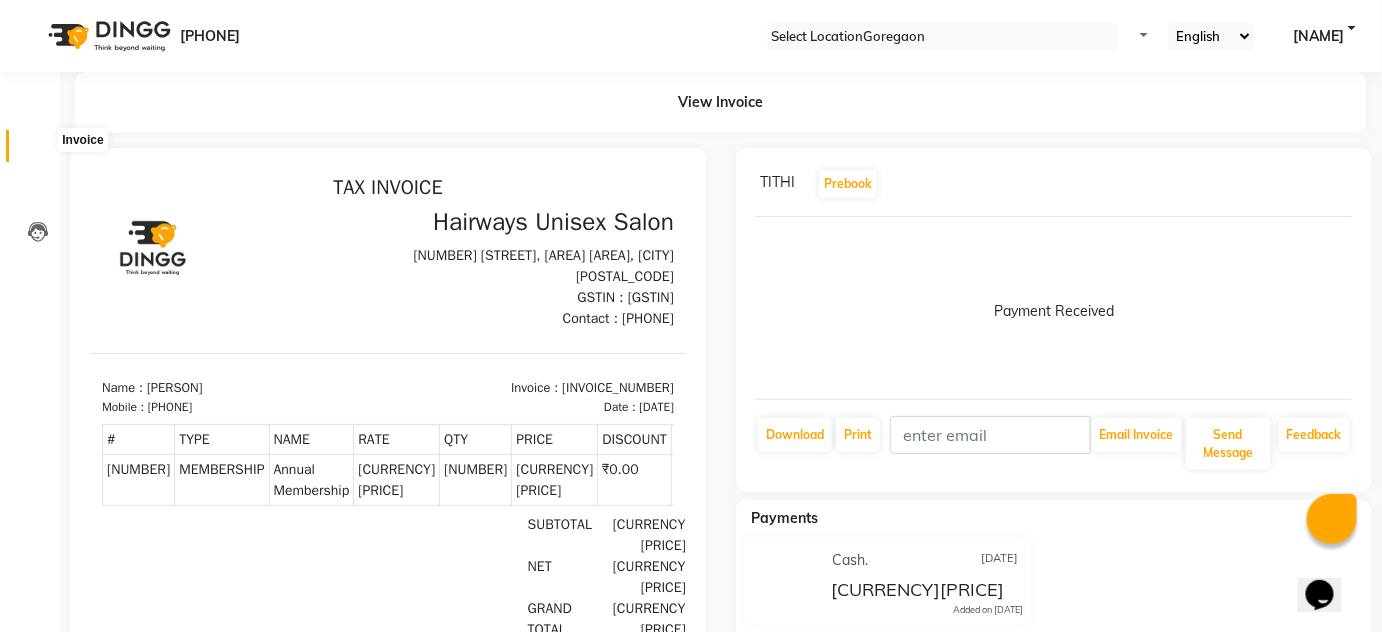click at bounding box center [38, 151] 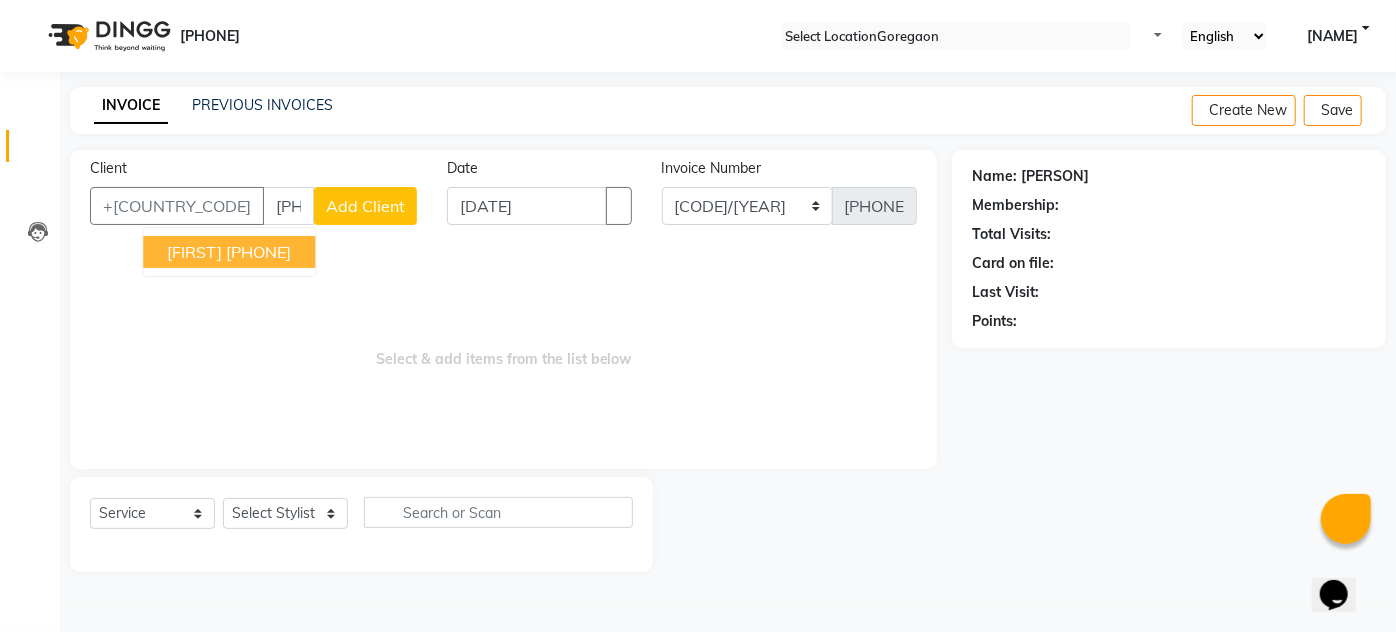 type on "[PHONE]" 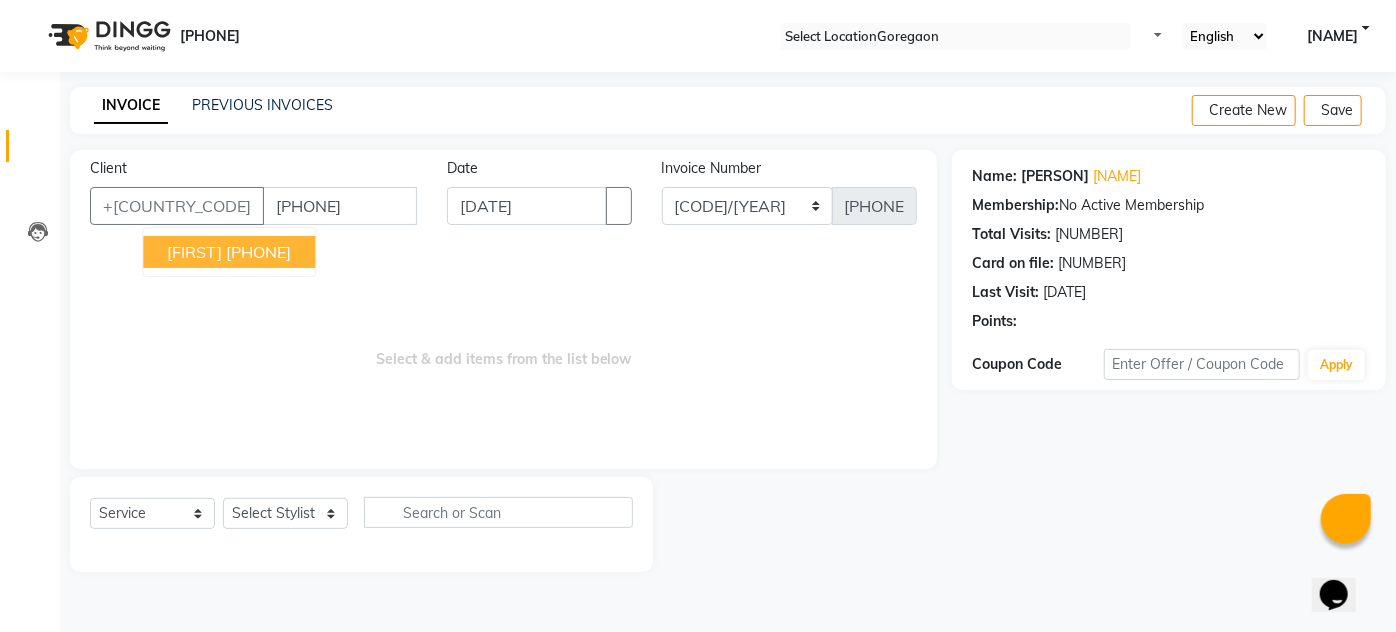 click on "[PHONE]" at bounding box center [258, 252] 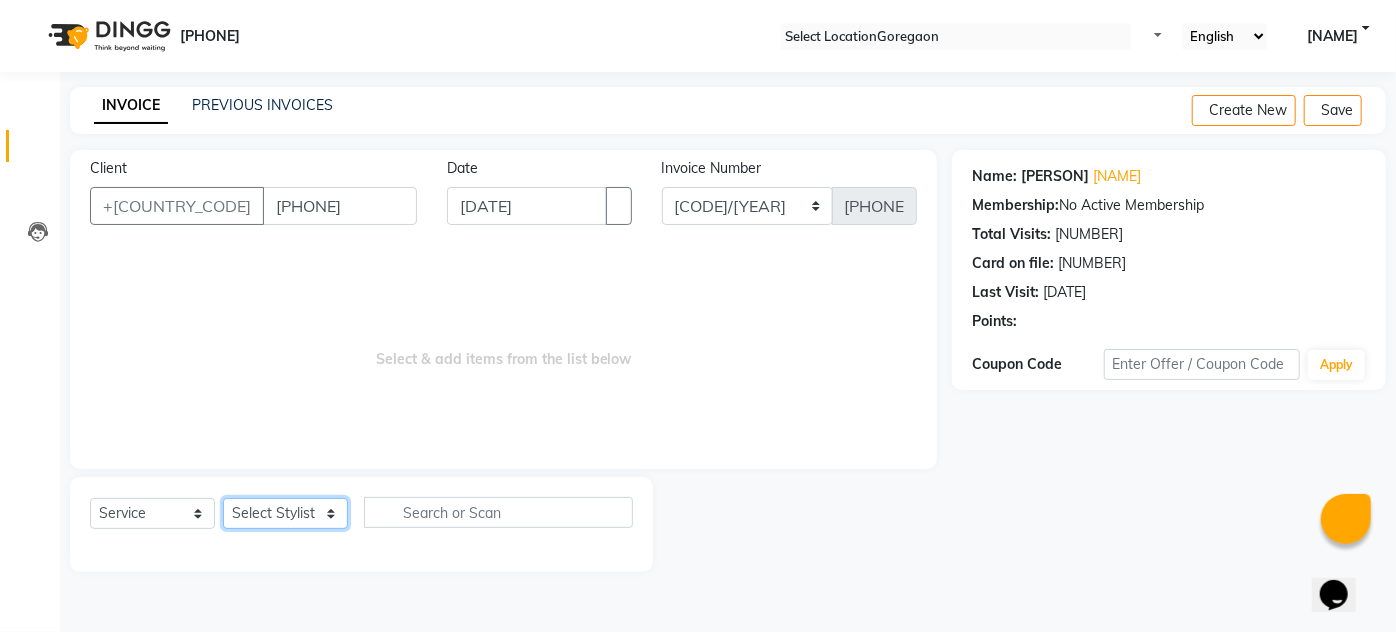 click on "Select Stylist AHSAN AZAD IMRAN Kamal Salmani KASHISH MAMTA POOJA PUMMY RAJA SADDAM SAMEER SULTAN TALIB ZAFAR ZAHID" at bounding box center [285, 513] 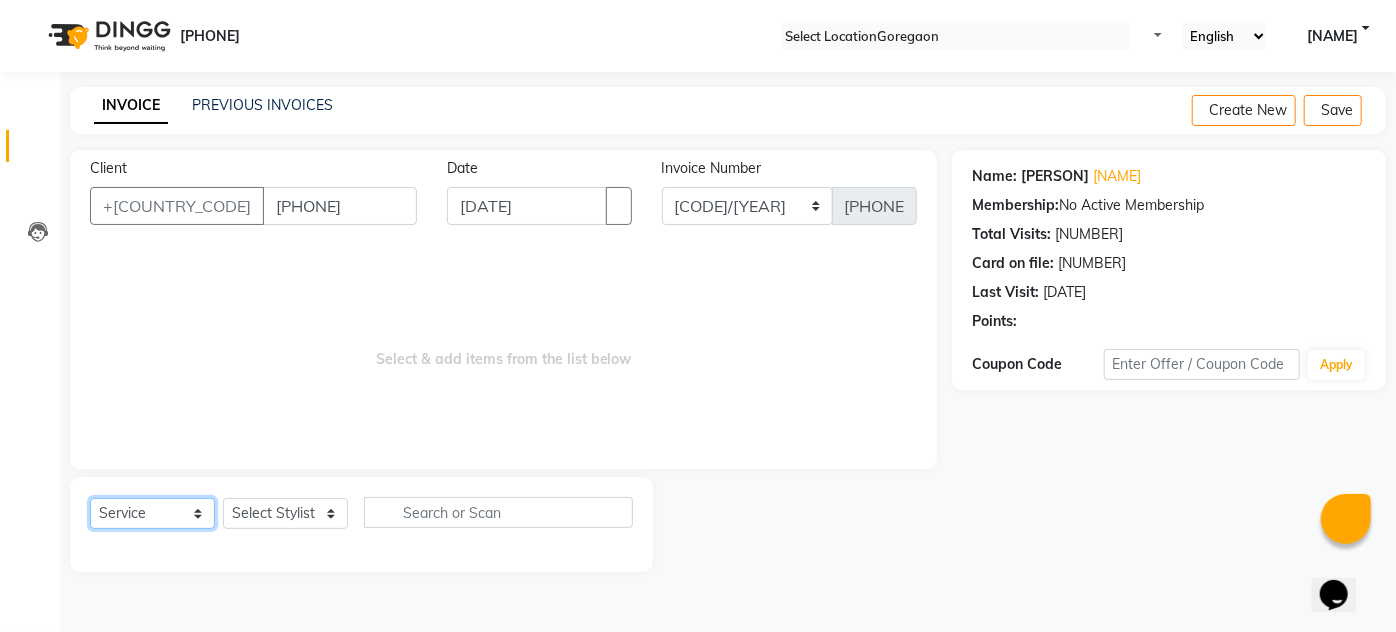 click on "Select Service Product Membership Package Voucher Prepaid Gift Card" at bounding box center (152, 513) 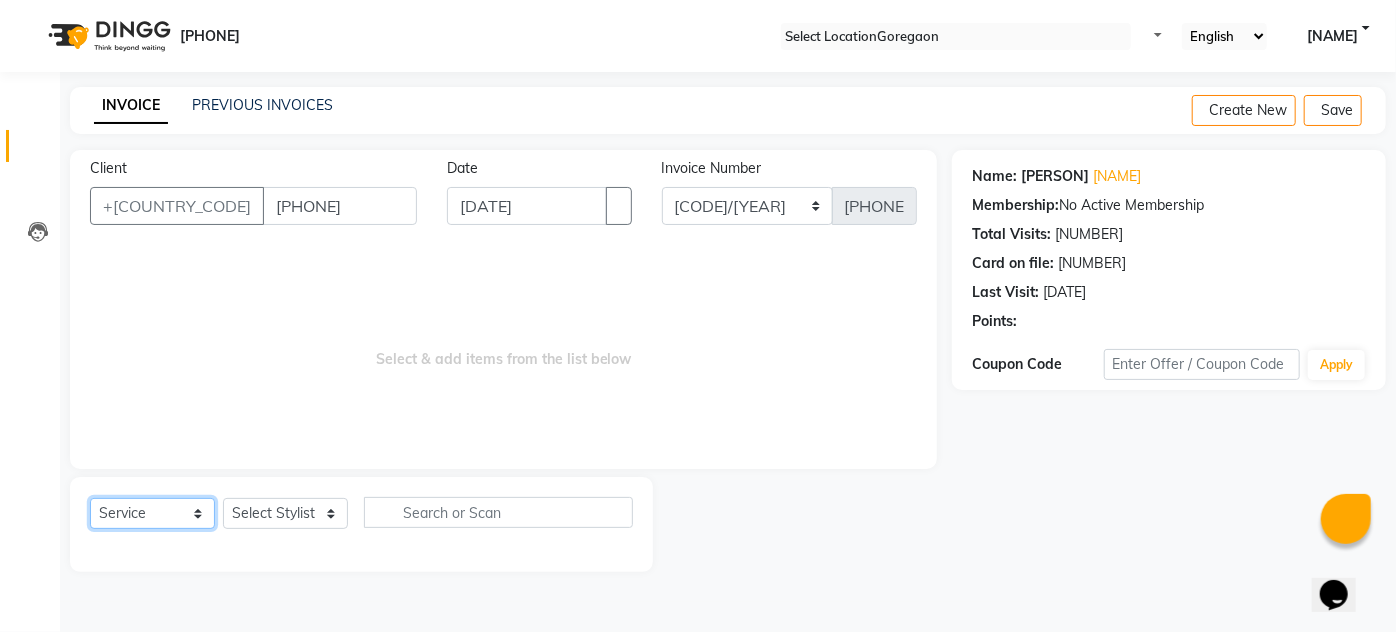 click on "Select Service Product Membership Package Voucher Prepaid Gift Card" at bounding box center (152, 513) 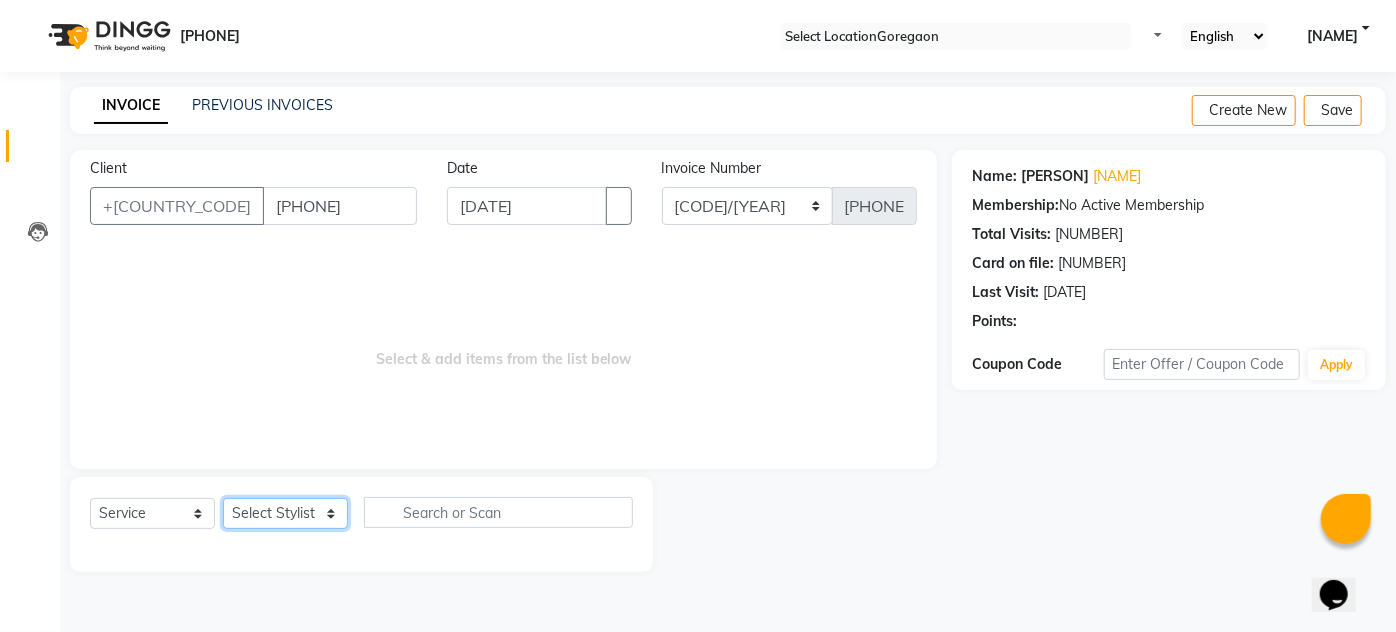 click on "Select Stylist AHSAN AZAD IMRAN Kamal Salmani KASHISH MAMTA POOJA PUMMY RAJA SADDAM SAMEER SULTAN TALIB ZAFAR ZAHID" at bounding box center [285, 513] 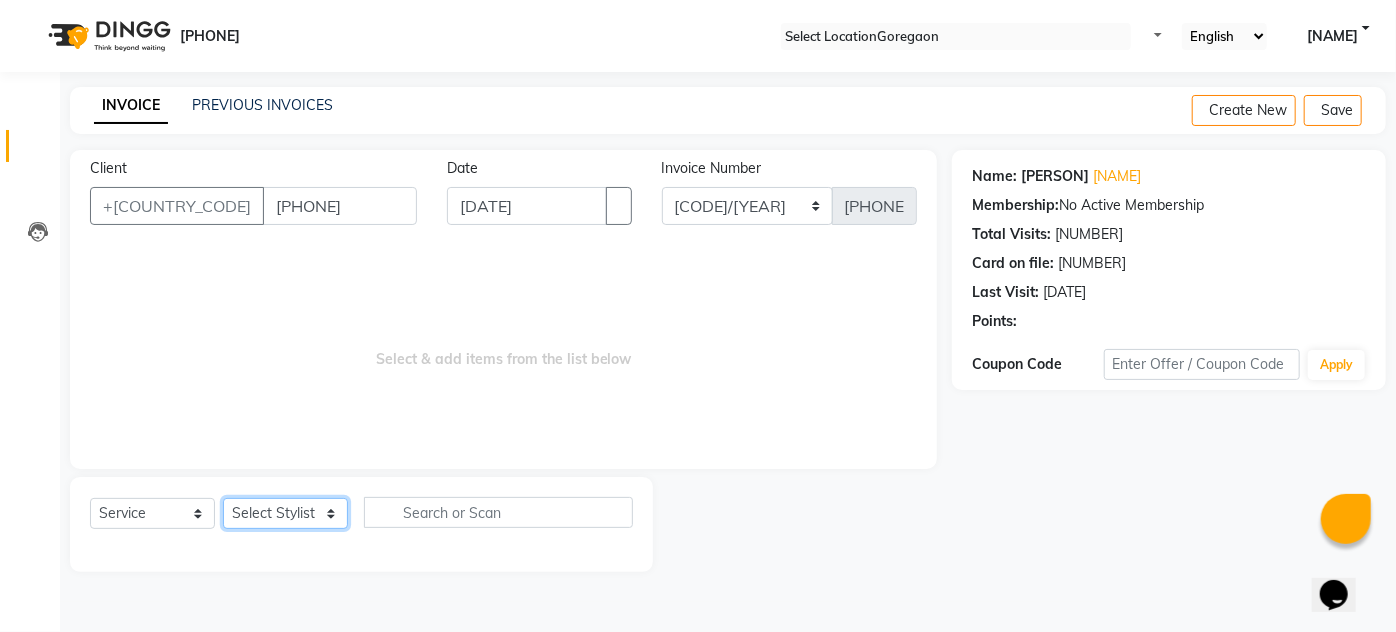 select on "[POSTAL_CODE]" 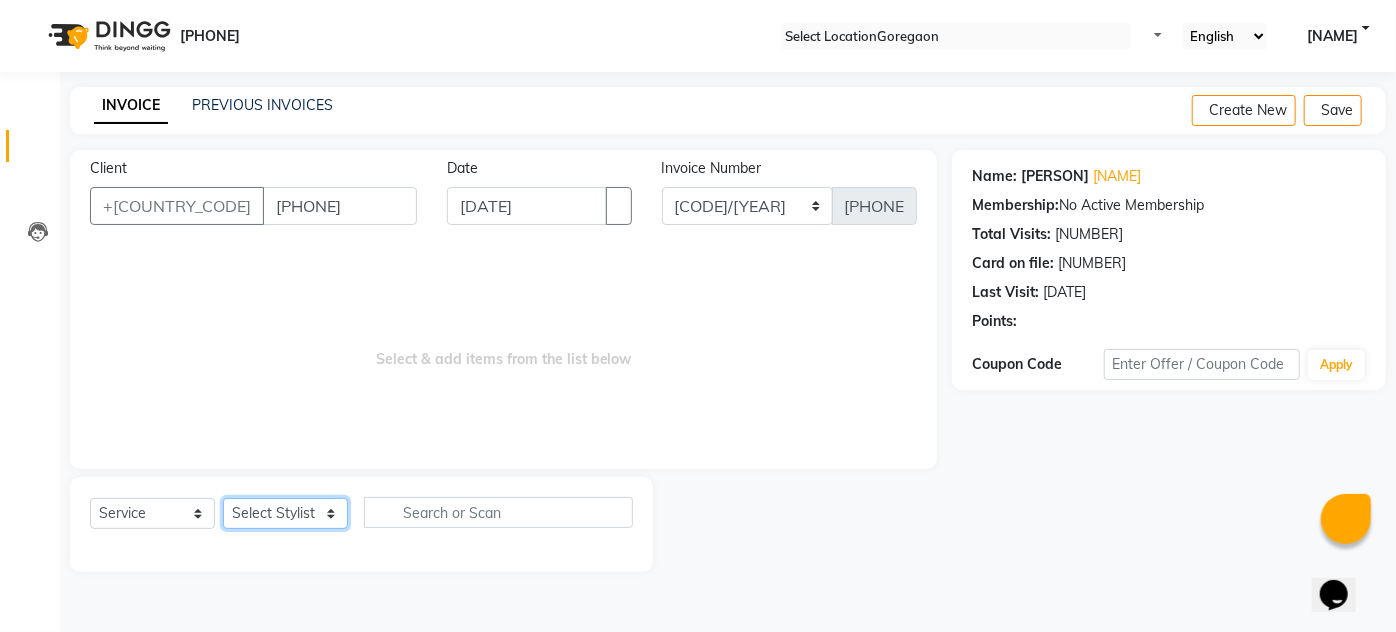 click on "Select Stylist AHSAN AZAD IMRAN Kamal Salmani KASHISH MAMTA POOJA PUMMY RAJA SADDAM SAMEER SULTAN TALIB ZAFAR ZAHID" at bounding box center [285, 513] 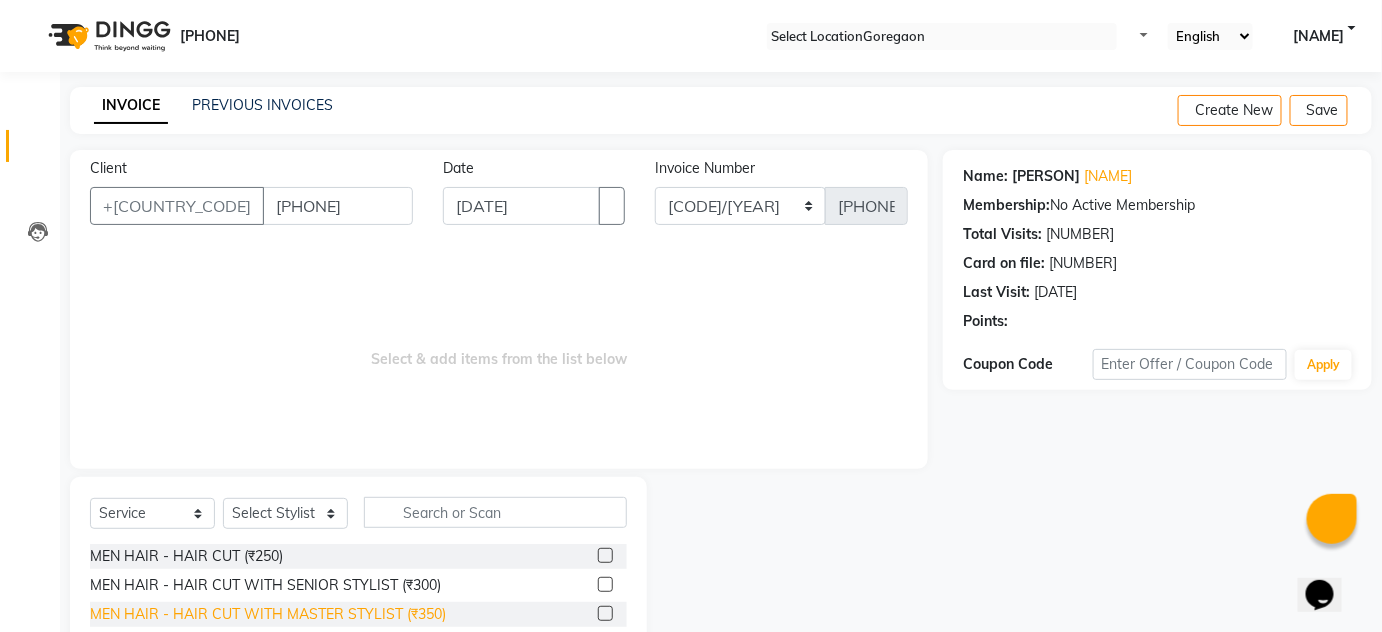 click on "MEN HAIR - HAIR CUT WITH MASTER STYLIST (₹350)" at bounding box center (186, 556) 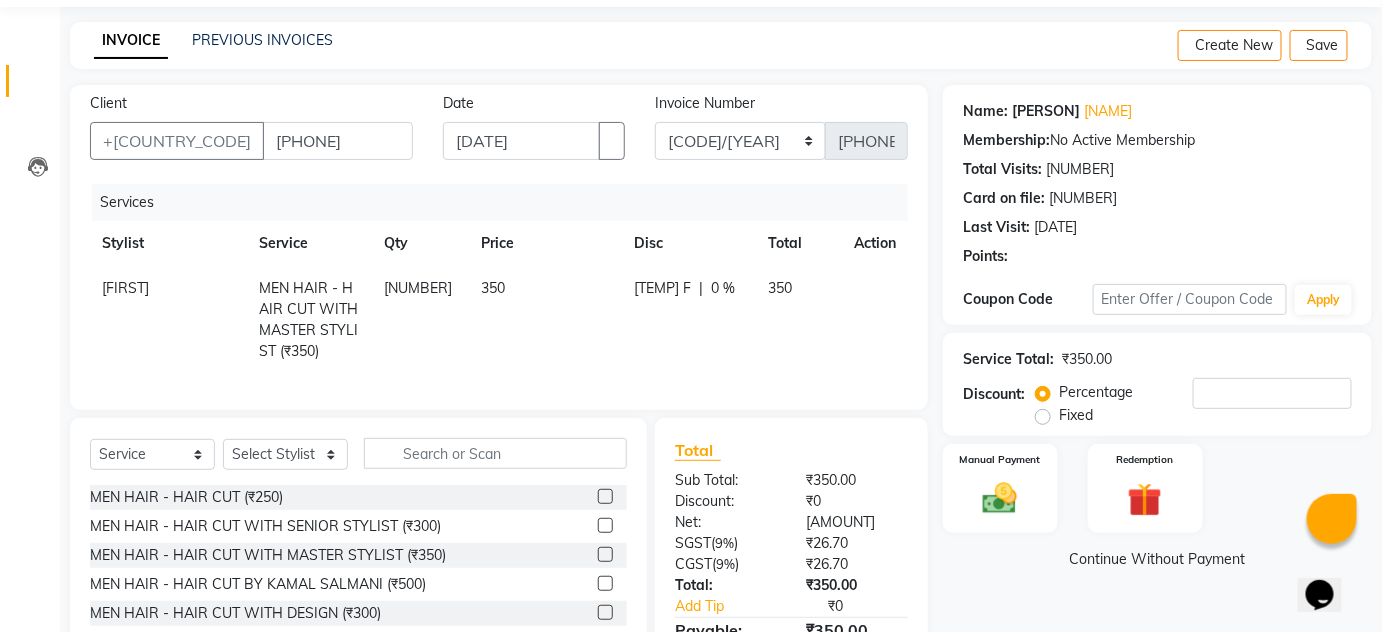 scroll, scrollTop: 181, scrollLeft: 0, axis: vertical 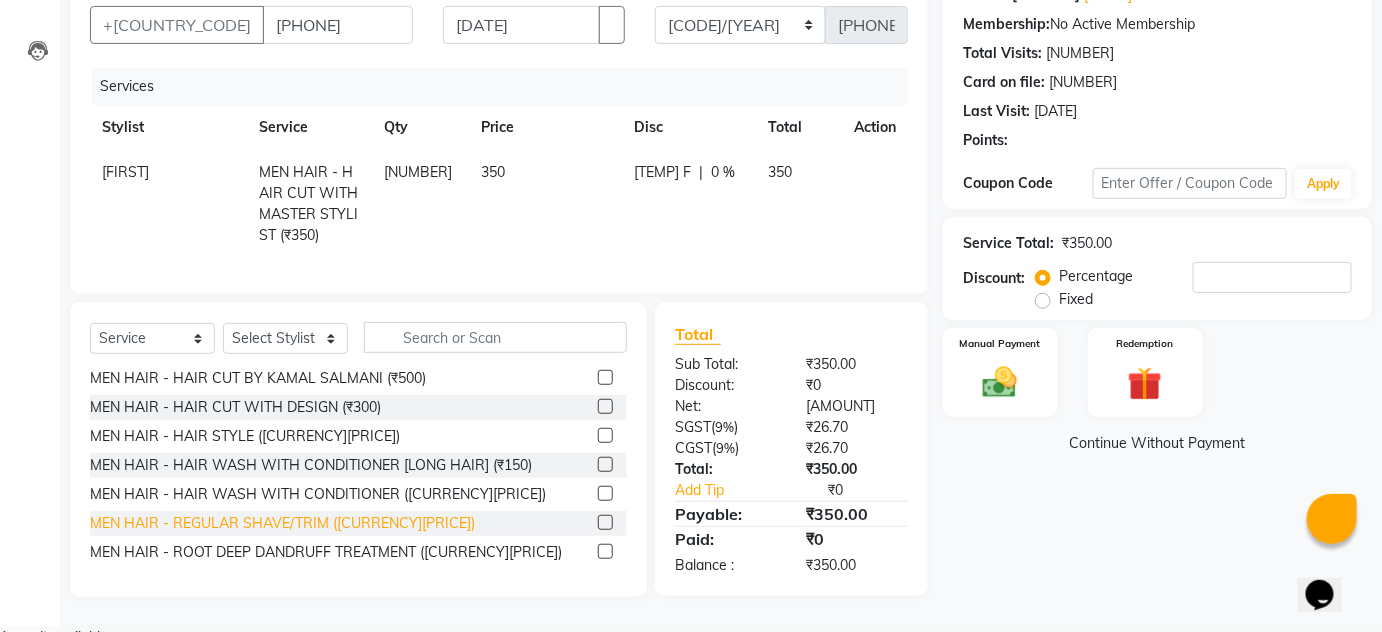 click on "MEN HAIR - REGULAR SHAVE/TRIM ([CURRENCY][PRICE])" at bounding box center (186, 291) 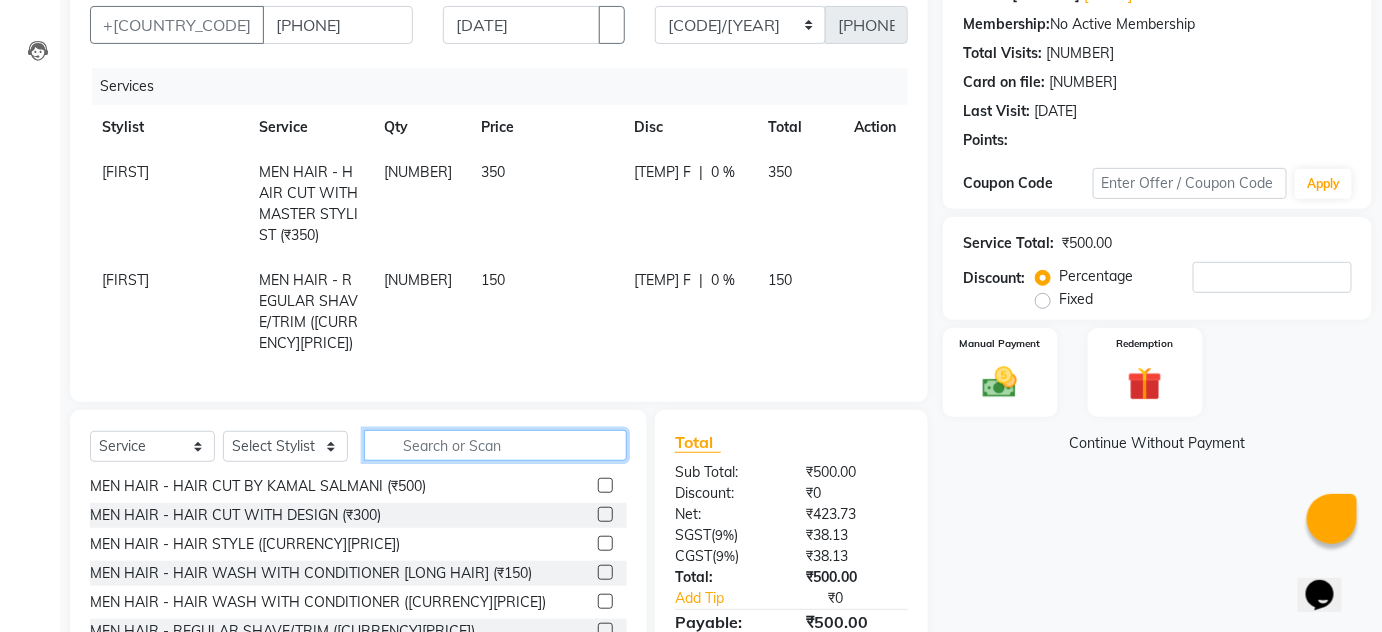click at bounding box center [495, 445] 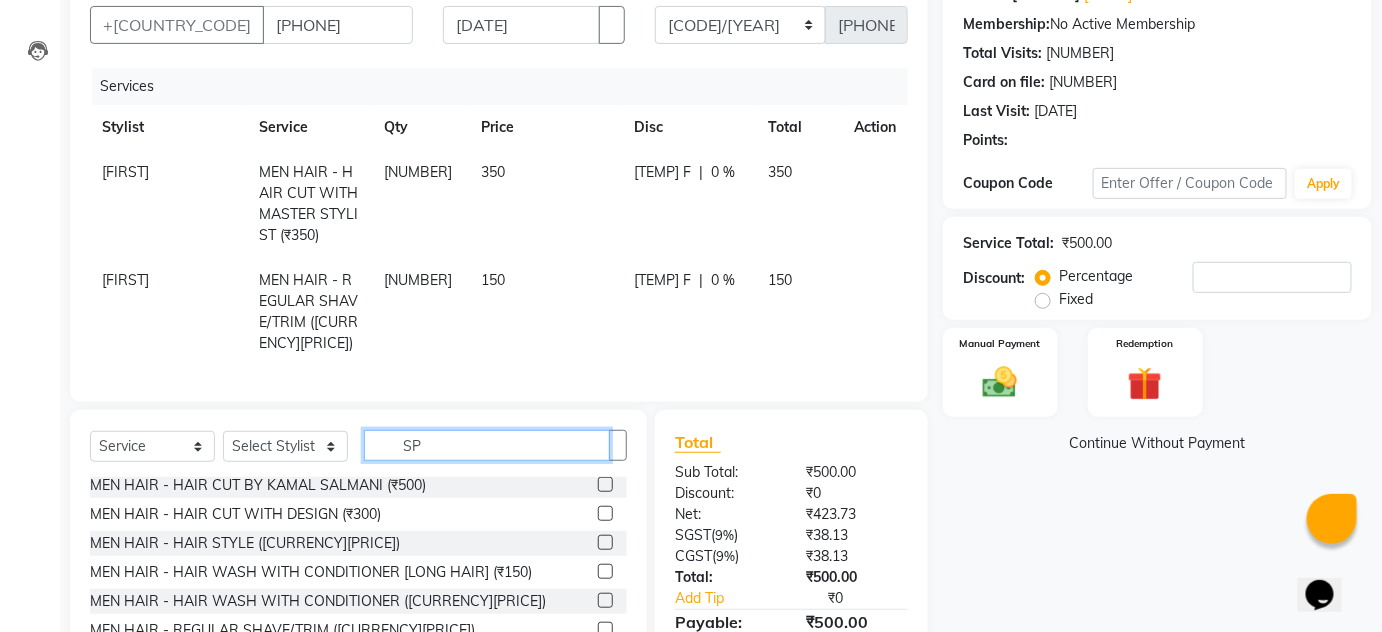 scroll, scrollTop: 0, scrollLeft: 0, axis: both 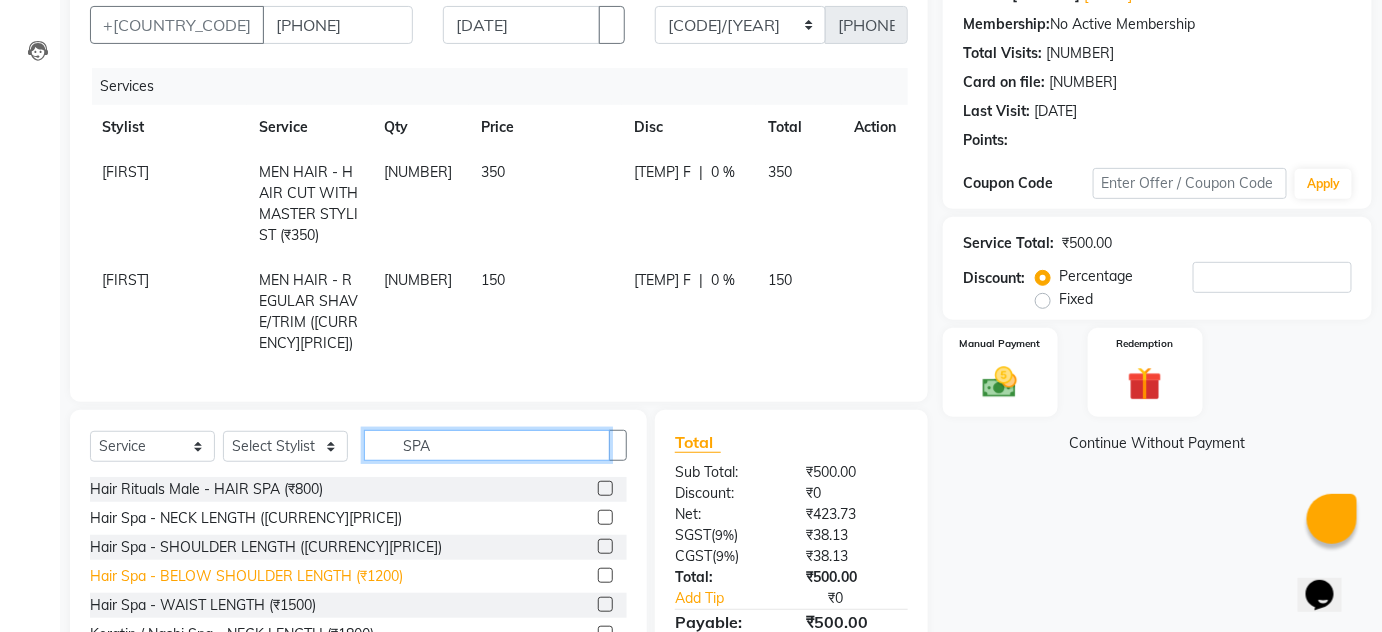 type on "SPA" 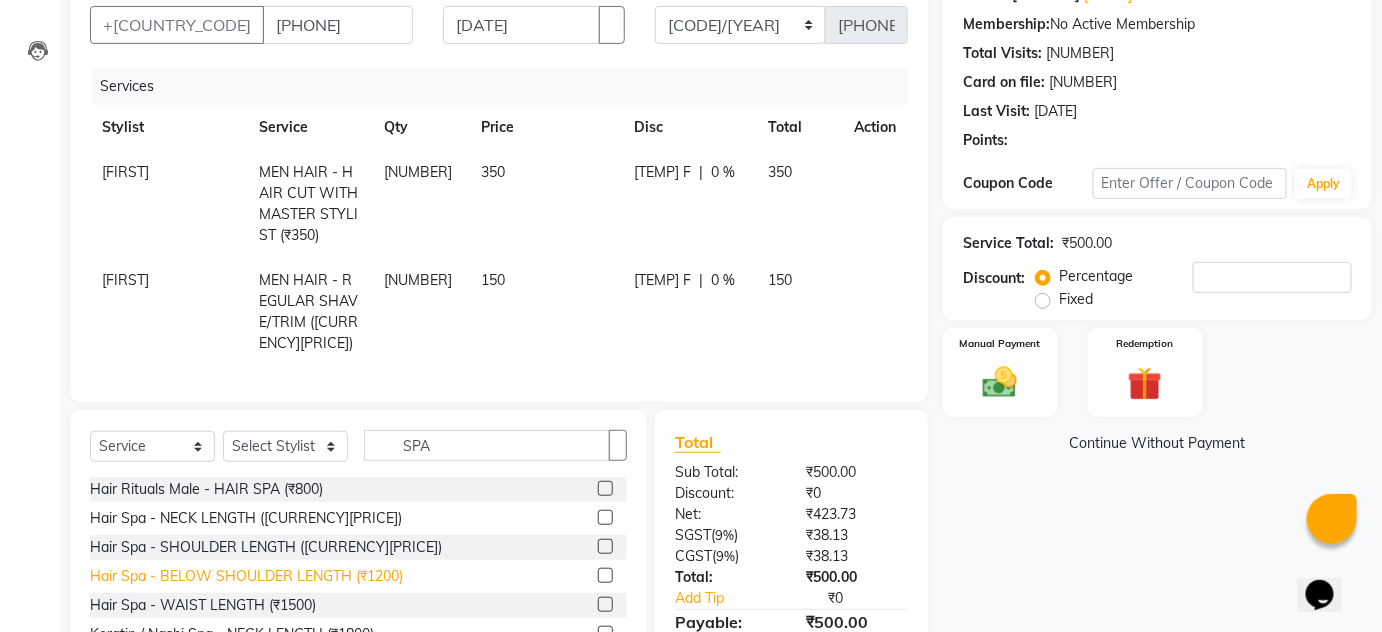 click on "Hair Spa - BELOW SHOULDER LENGTH (₹1200)" at bounding box center [206, 489] 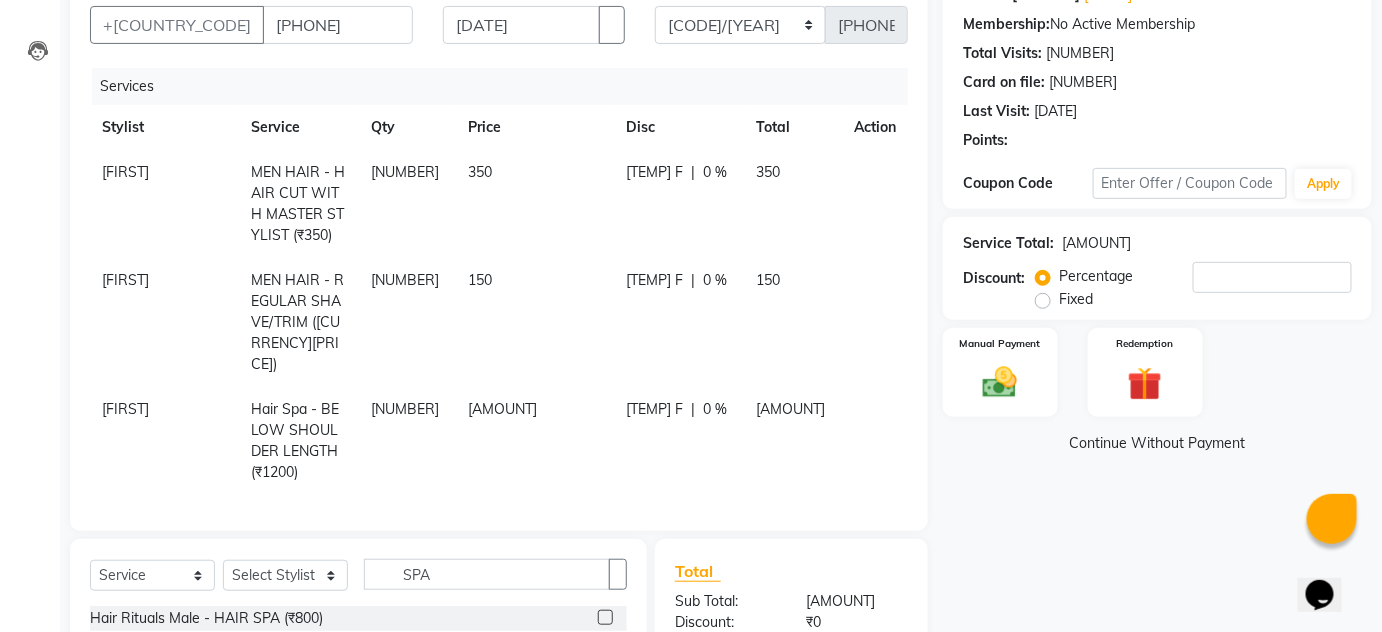 click on "0 %" at bounding box center (715, 172) 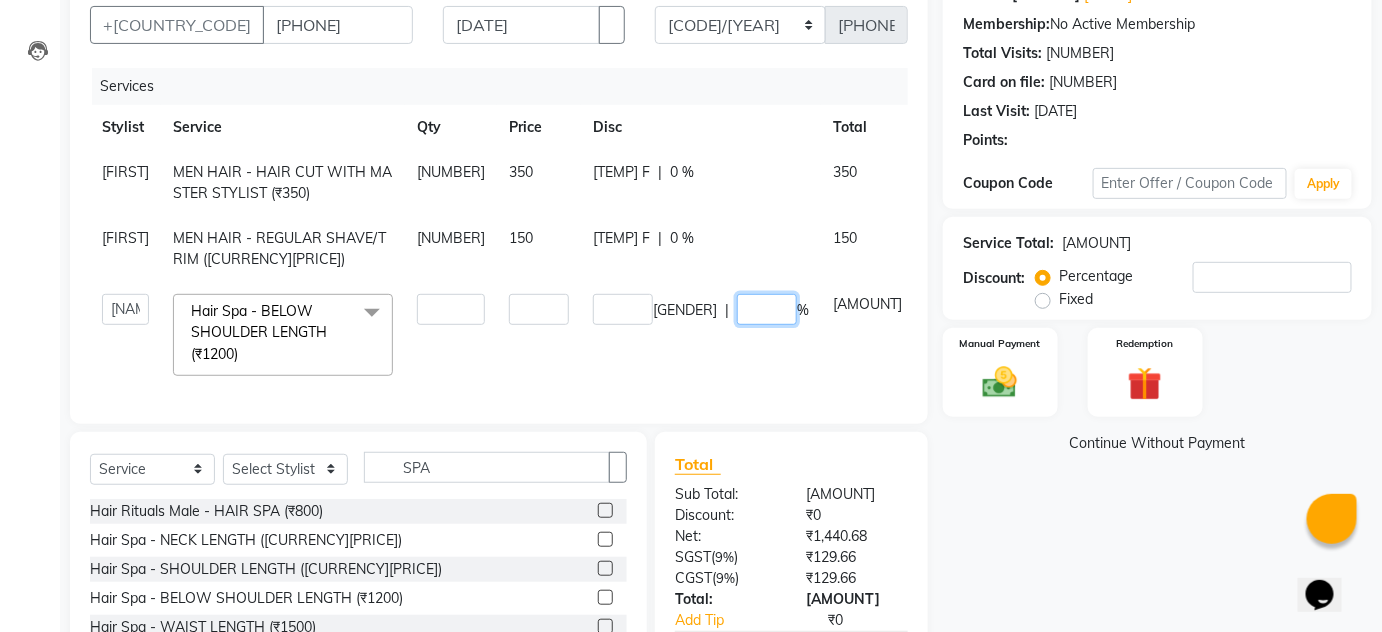 drag, startPoint x: 723, startPoint y: 314, endPoint x: 691, endPoint y: 308, distance: 32.55764 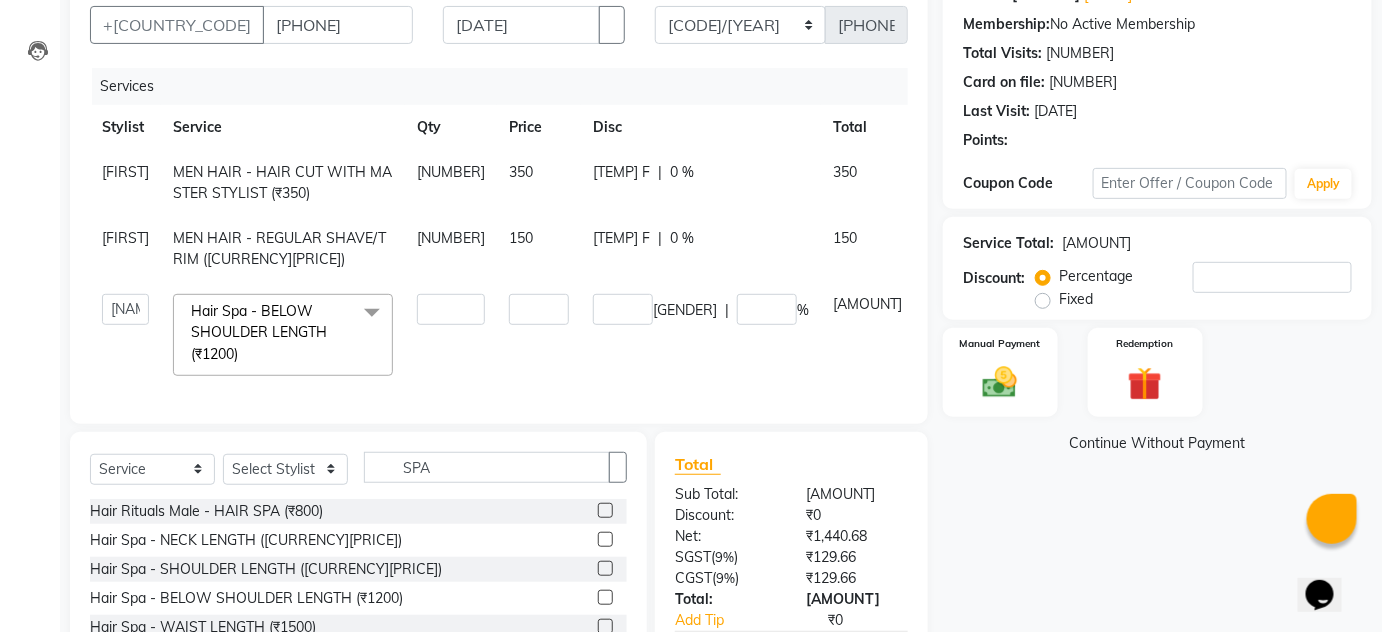 click on "SADDAM MEN HAIR - HAIR CUT WITH MASTER STYLIST ([CURRENCY][PRICE]) 1 [PRICE] 0 F | 0 % [PRICE] SADDAM MEN HAIR - REGULAR SHAVE/TRIM ([CURRENCY][PRICE]) 1 [PRICE] 0 F | 0 % [PRICE] [NAME] [NAME] [NAME] [NAME] [NAME] [NAME] [NAME] [NAME] [NAME] [NAME] [NAME] [NAME] [NAME] Hair Spa - BELOW SHOULDER LENGTH ([CURRENCY][PRICE]) x MEN HAIR - HAIR CUT ([CURRENCY][PRICE]) MEN HAIR - HAIR CUT WITH SENIOR STYLIST ([CURRENCY][PRICE]) MEN HAIR - HAIR CUT WITH MASTER STYLIST ([CURRENCY][PRICE]) MEN HAIR - HAIR CUT BY [NAME] ([CURRENCY][PRICE]) MEN HAIR - HAIR CUT WITH DESIGN ([CURRENCY][PRICE]) MEN HAIR - HAIR STYLE ([CURRENCY][PRICE]) MEN HAIR - HAIR WASH WITH CONDITIONER [LONG HAIR] ([CURRENCY][PRICE]) MEN HAIR - HAIR WASH WITH CONDITIONER ([CURRENCY][PRICE]) MEN HAIR - REGULAR SHAVE/TRIM ([CURRENCY][PRICE]) MEN HAIR - ROOT DEEP DANDRUFF TREATMENT ([CURRENCY][PRICE]) MEN HAIR - ROOT DEEP HAIR FALL TREATMENT ([CURRENCY][PRICE]) MEN HAIR - ANTI DANDRUFF TREATMENT ([CURRENCY][PRICE]) MEN HAIR - AMINEXIL ([CURRENCY][PRICE]) Hair Colour Male - GLOBAL COLOUR (MAJIREL) ([CURRENCY][PRICE]) Hair Colour Male - GLOBAL COLOUR(INΟΑ) ([CURRENCY][PRICE]) WOMEN HAIR - HAIR CUT ([CURRENCY][PRICE]) 1 0" at bounding box center [535, 269] 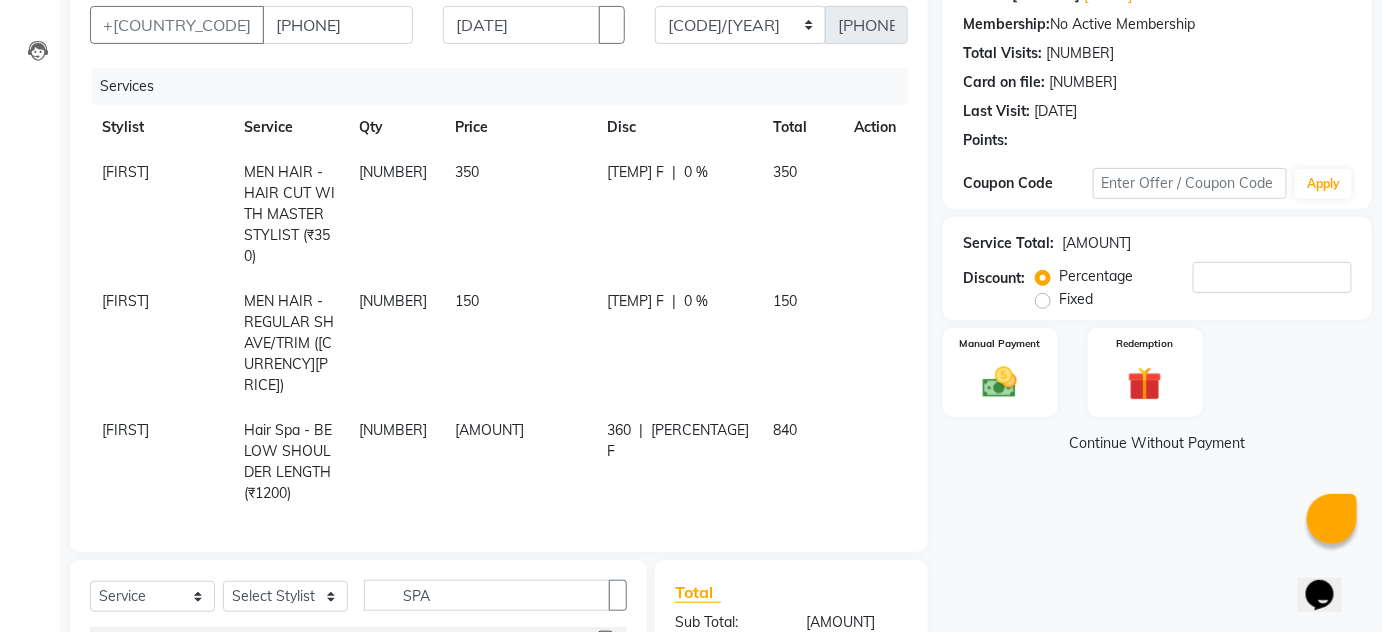click on "0 %" at bounding box center [696, 172] 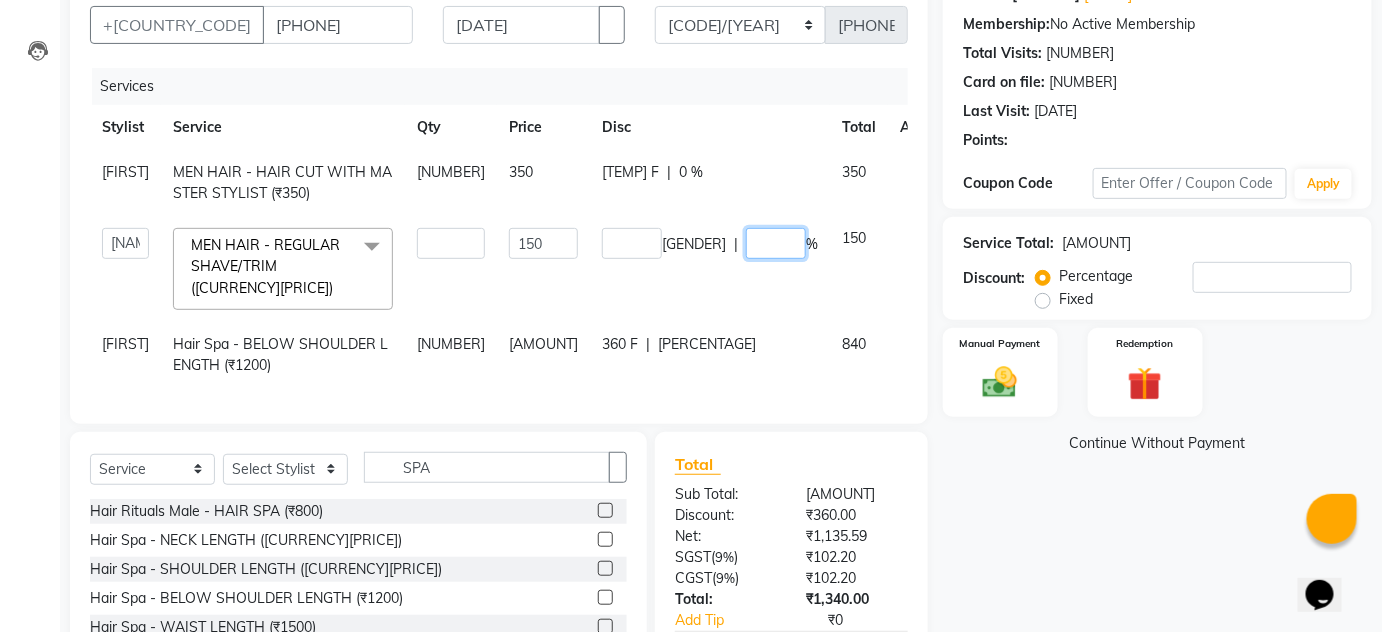 drag, startPoint x: 718, startPoint y: 244, endPoint x: 706, endPoint y: 244, distance: 12 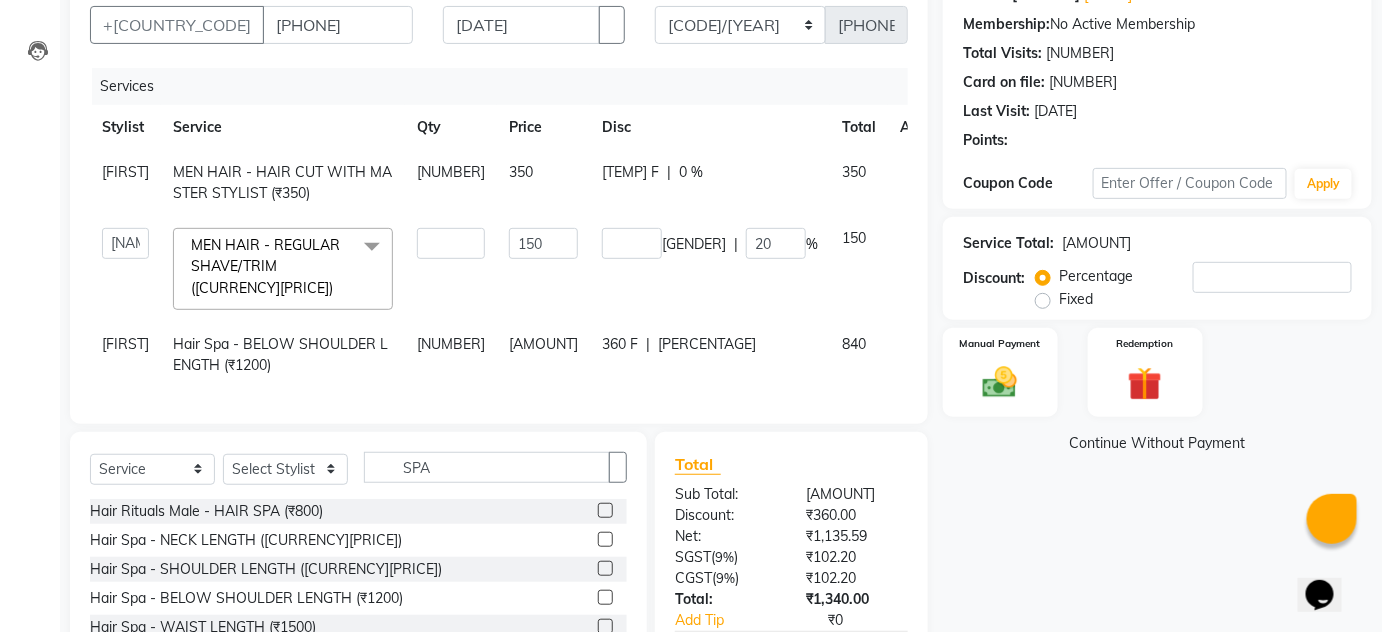 click on "0 F | 0 %" at bounding box center (710, 172) 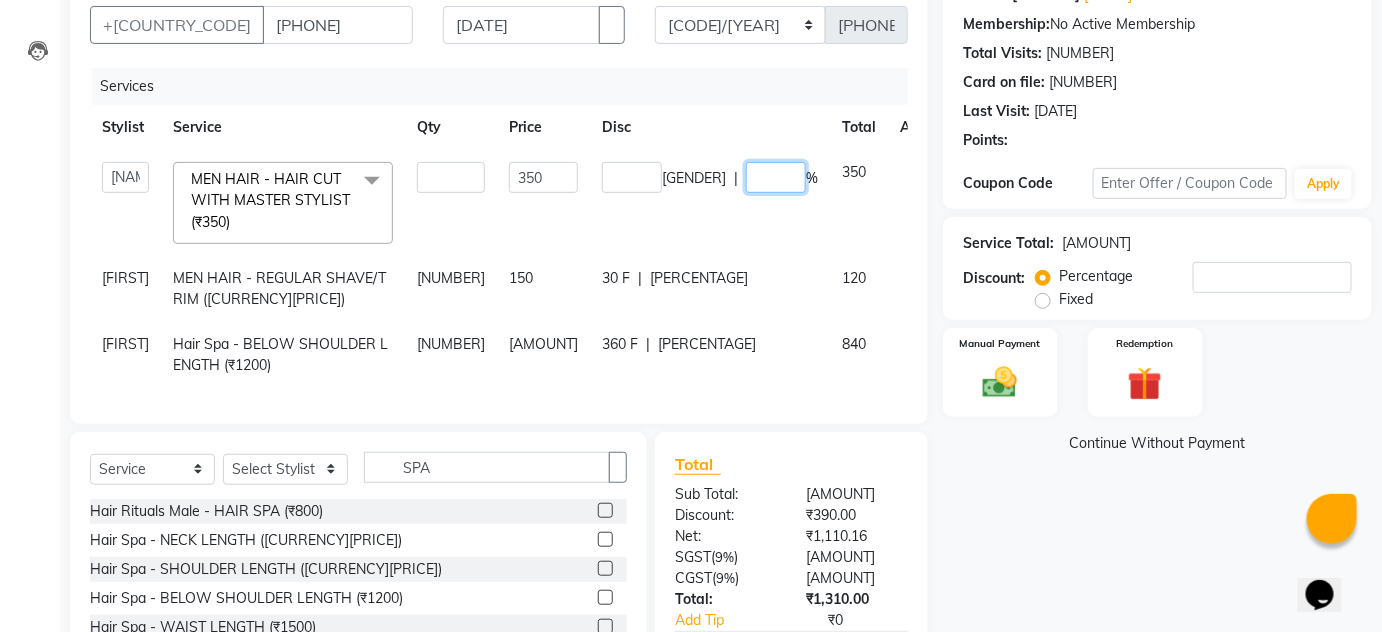 drag, startPoint x: 746, startPoint y: 176, endPoint x: 687, endPoint y: 176, distance: 59 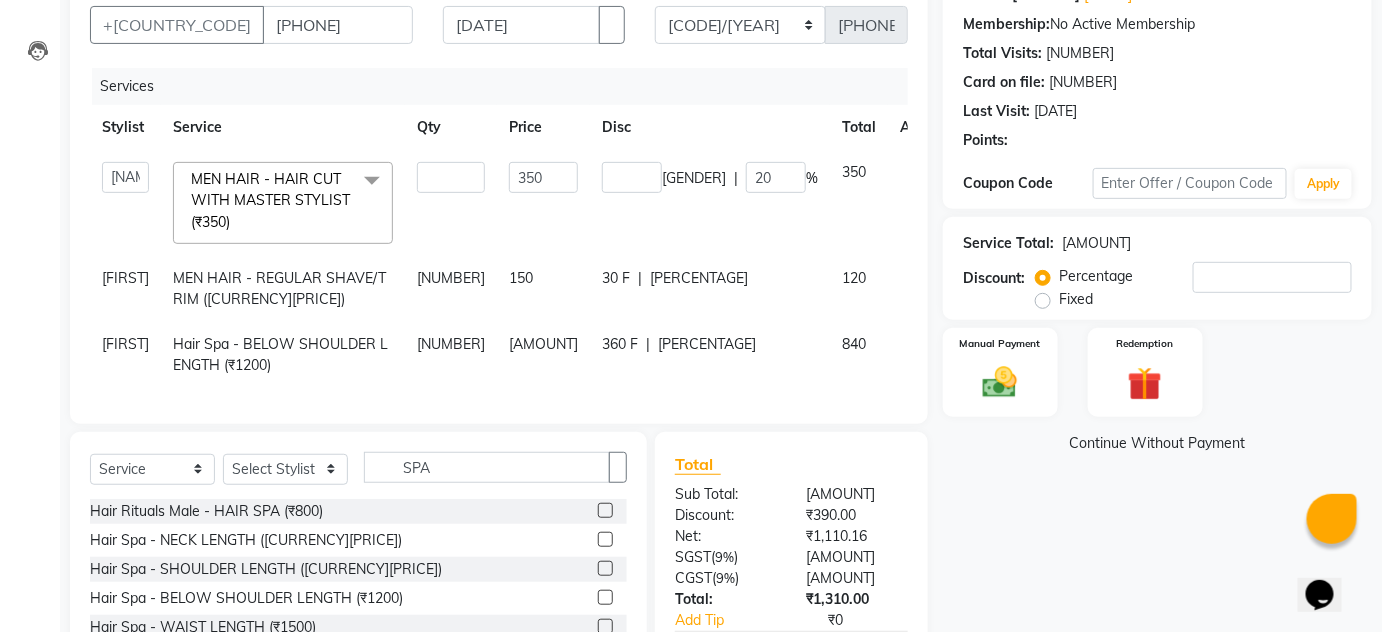click on "Services" at bounding box center [127, 86] 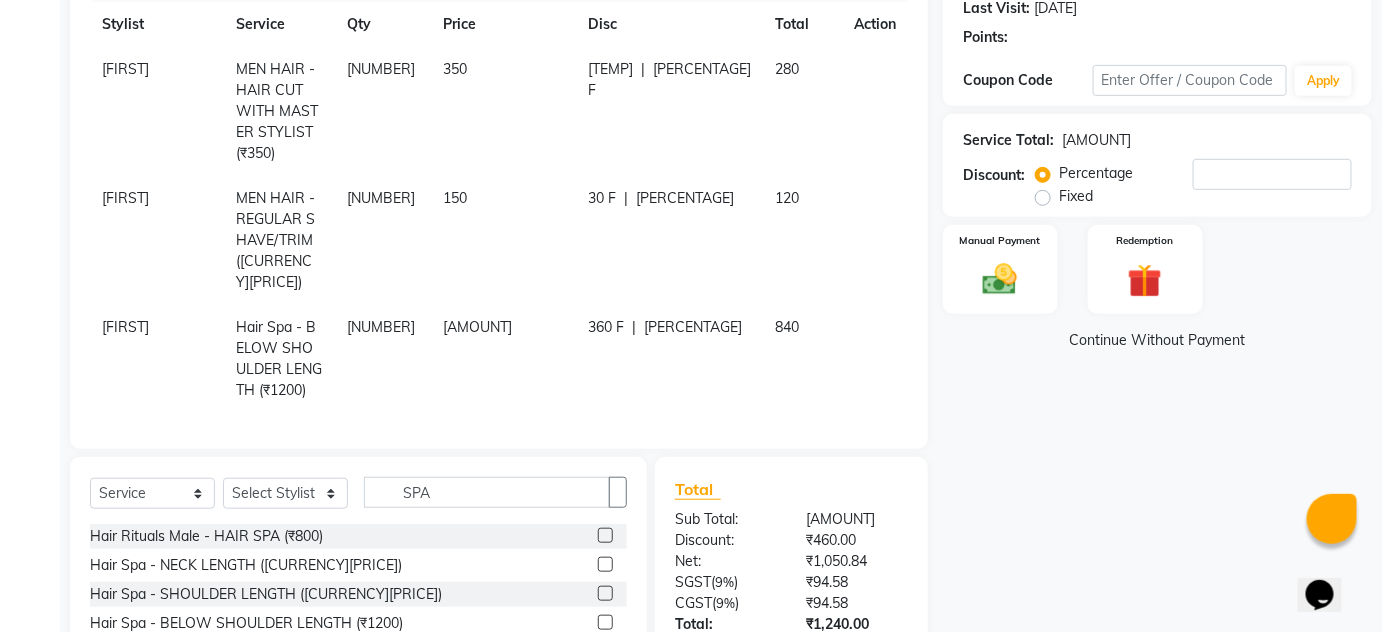 scroll, scrollTop: 383, scrollLeft: 0, axis: vertical 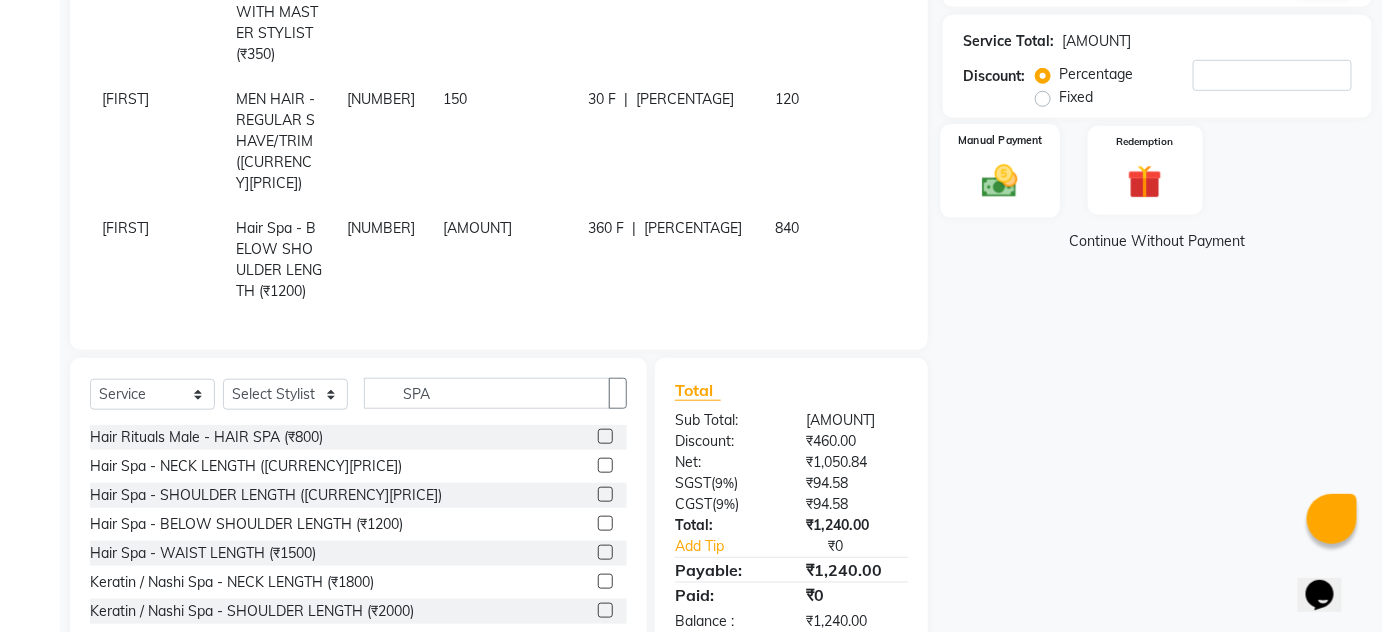 click at bounding box center [1000, 180] 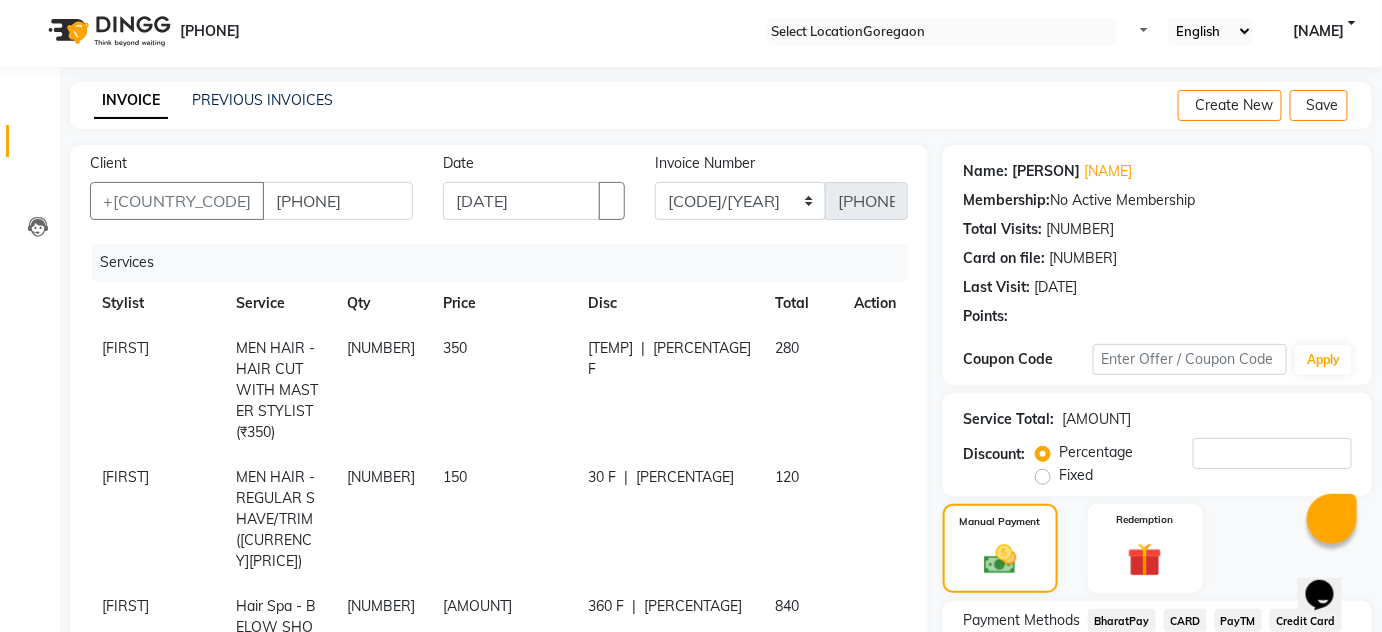 scroll, scrollTop: 0, scrollLeft: 0, axis: both 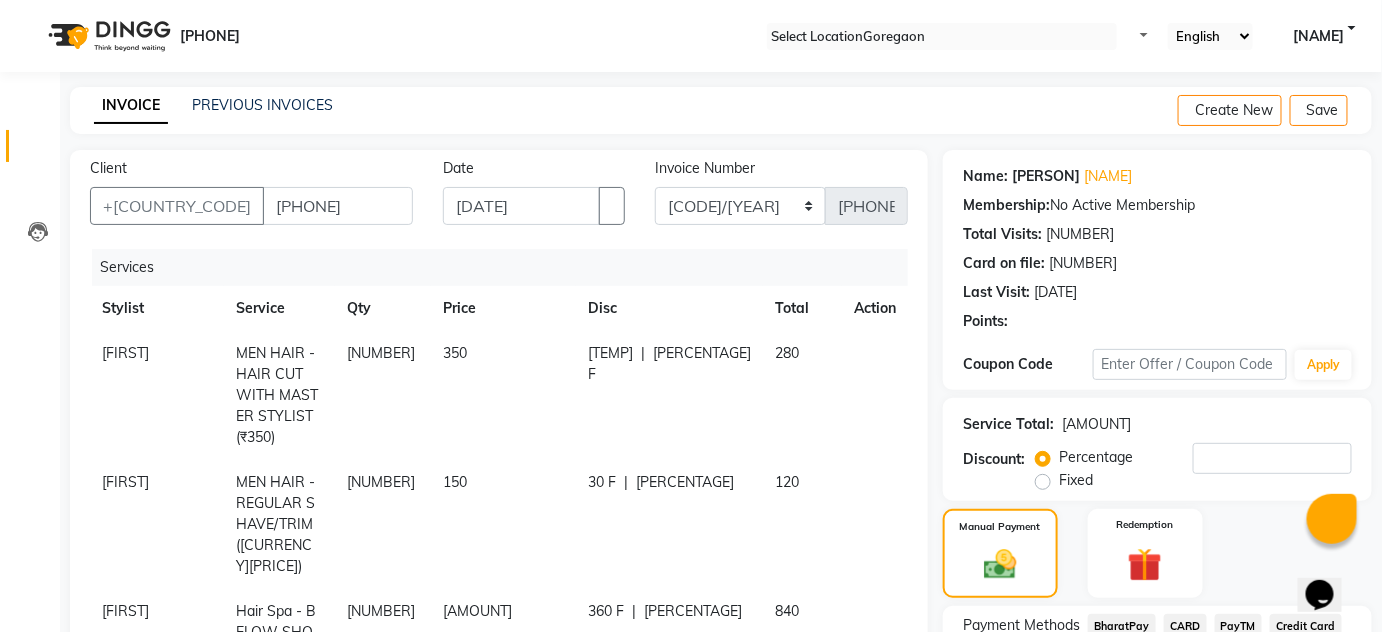click at bounding box center (1356, 111) 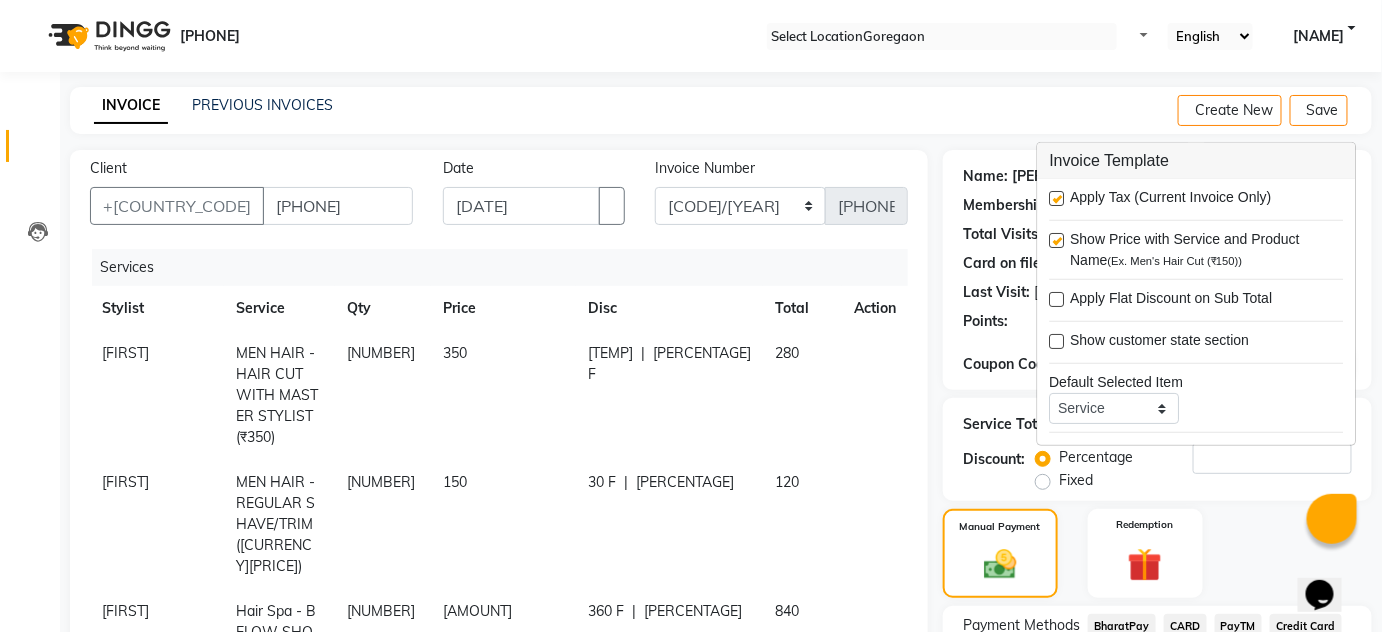 click at bounding box center [1057, 198] 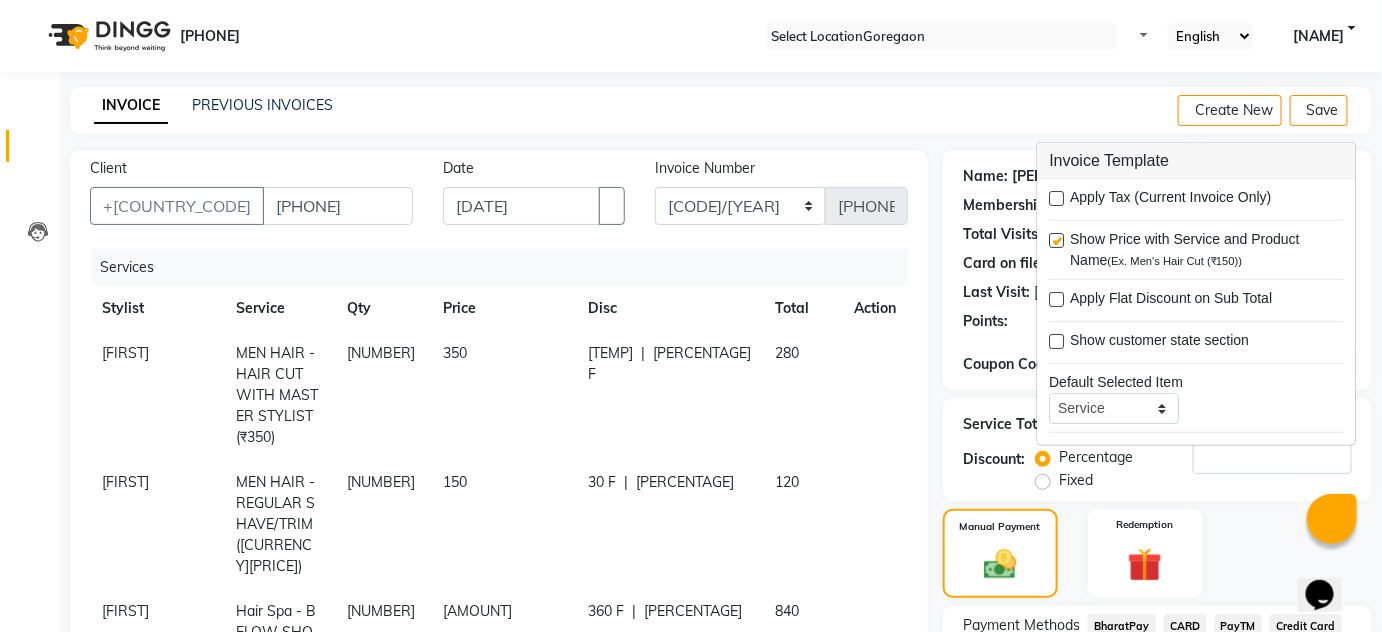 click on "INVOICE PREVIOUS INVOICES Create New   Save" at bounding box center (721, 110) 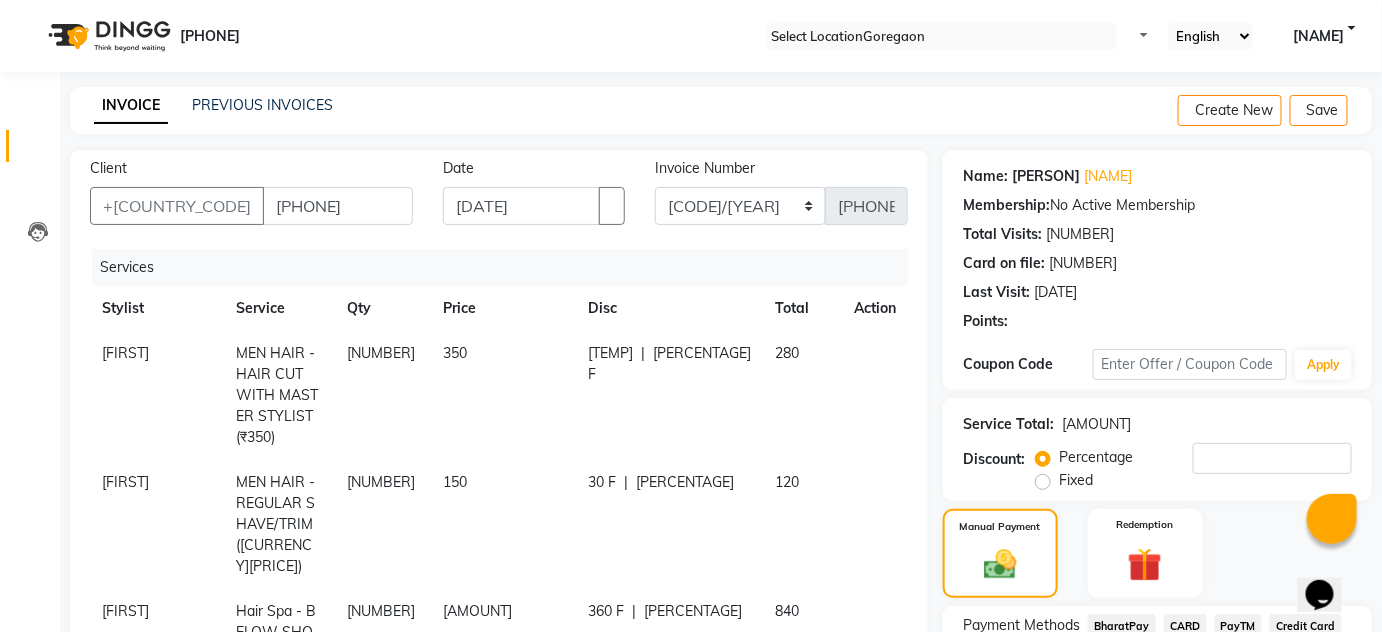 scroll, scrollTop: 363, scrollLeft: 0, axis: vertical 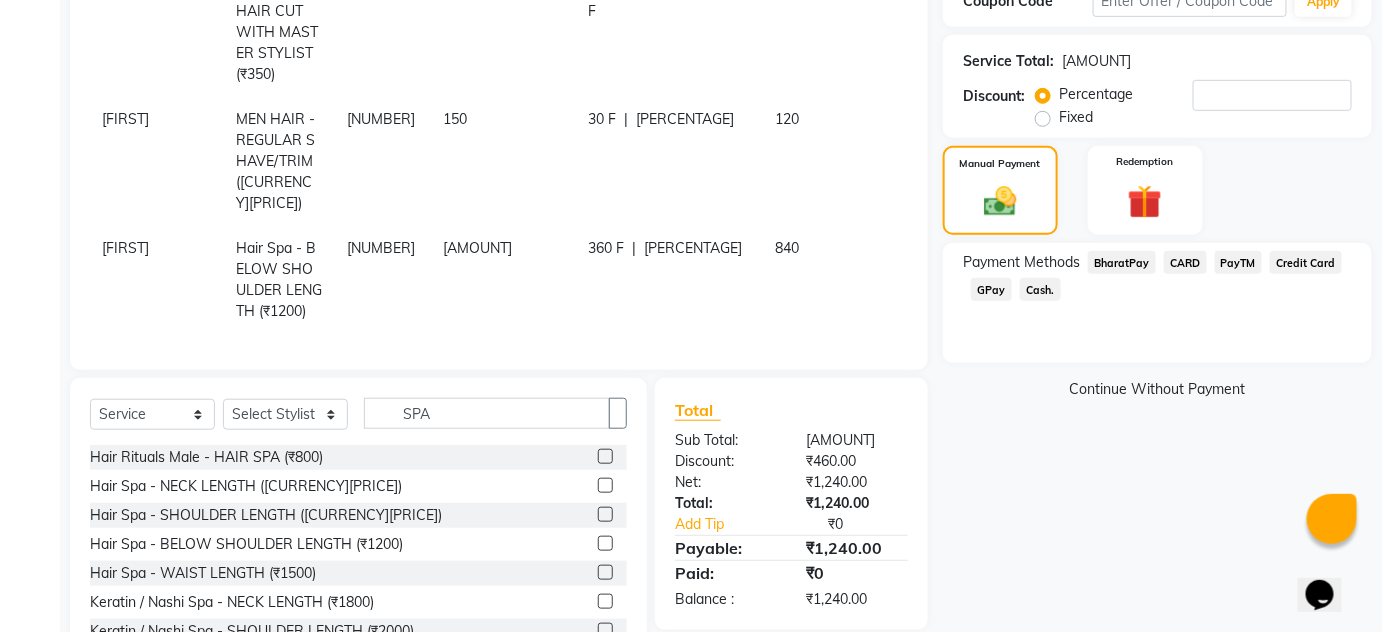 click on "Cash." at bounding box center [1122, 262] 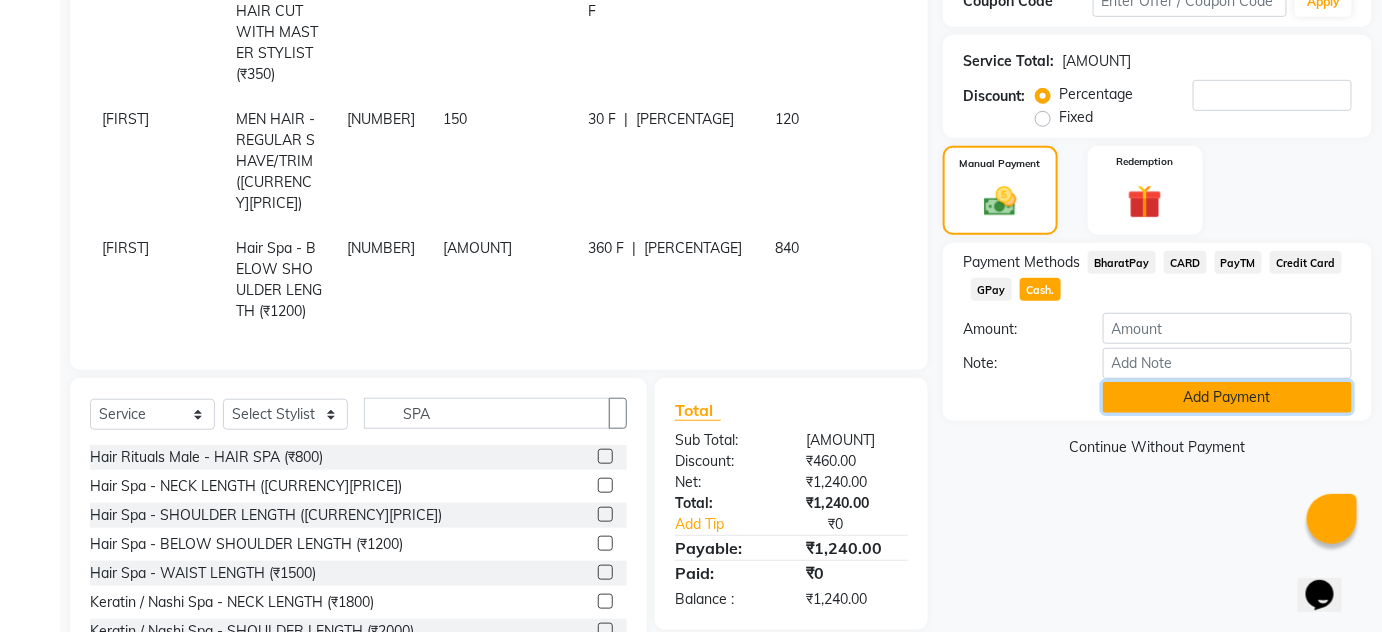 click on "Add Payment" at bounding box center (1227, 397) 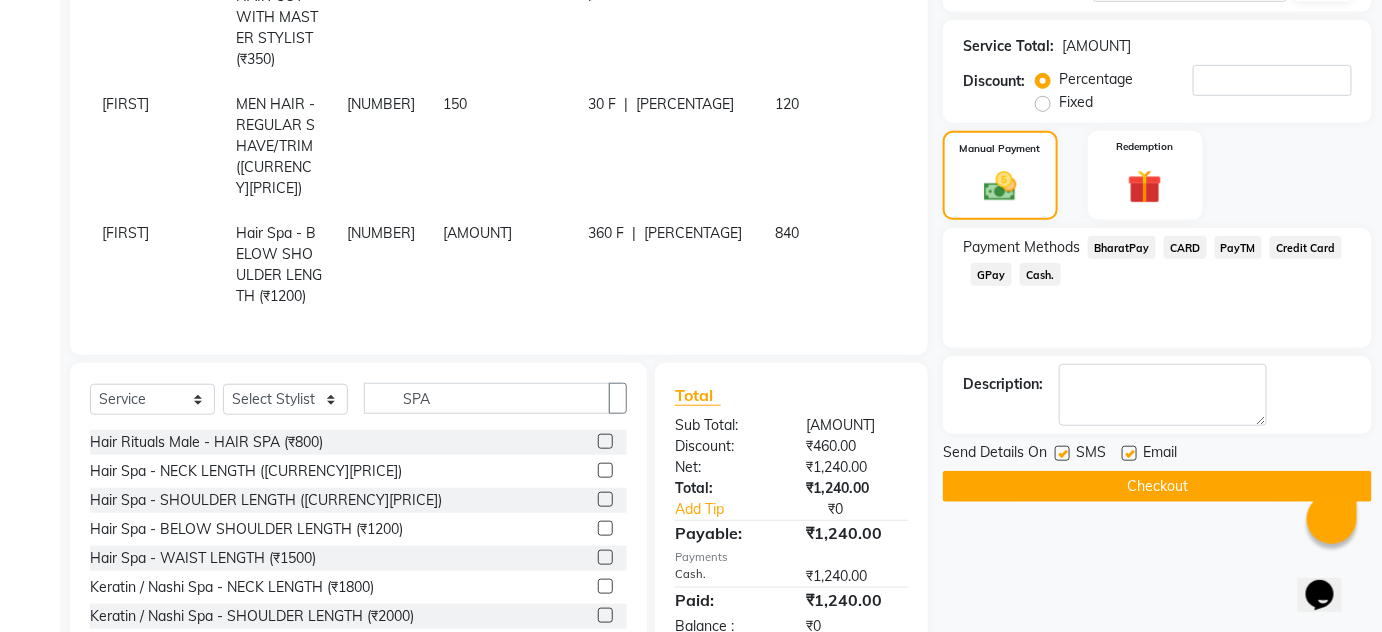 scroll, scrollTop: 383, scrollLeft: 0, axis: vertical 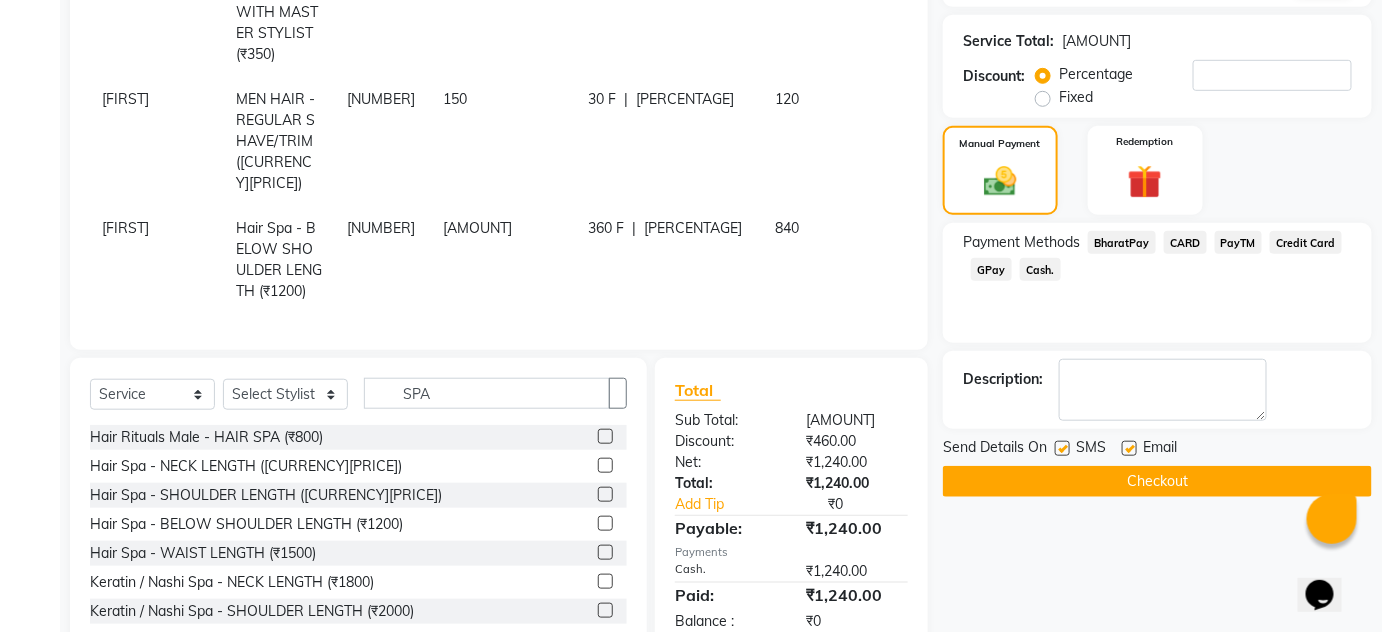 click at bounding box center [1062, 448] 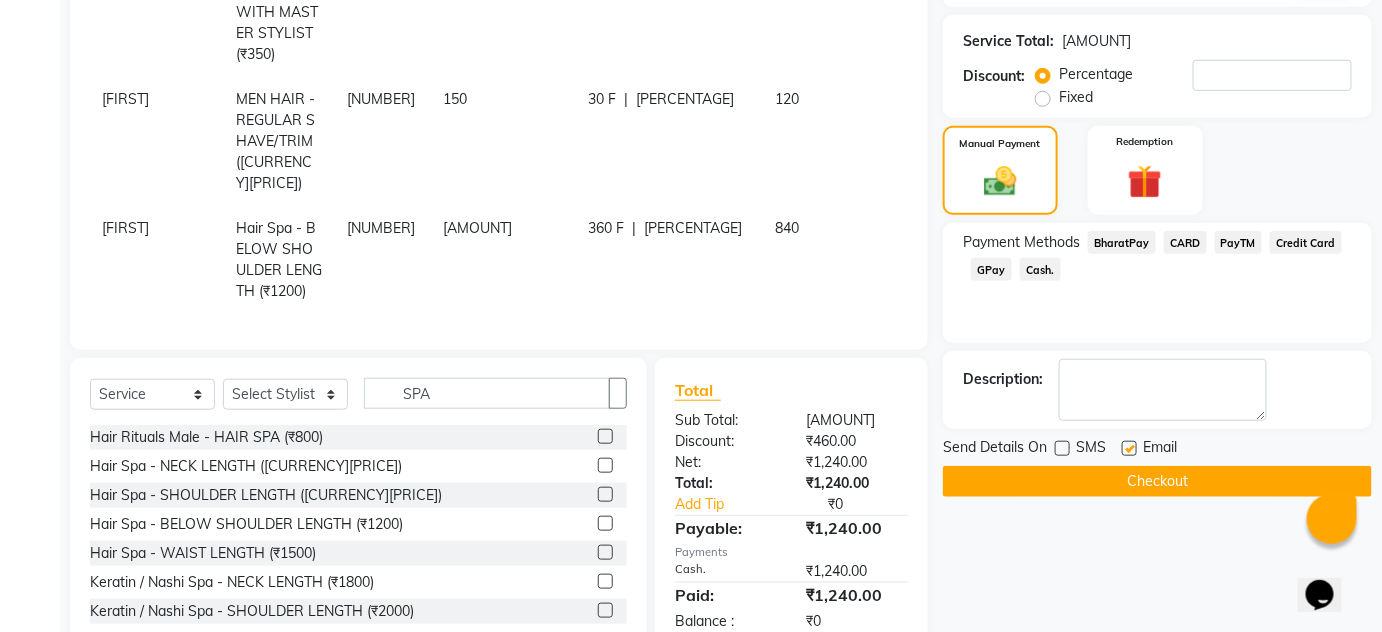 click at bounding box center [1129, 448] 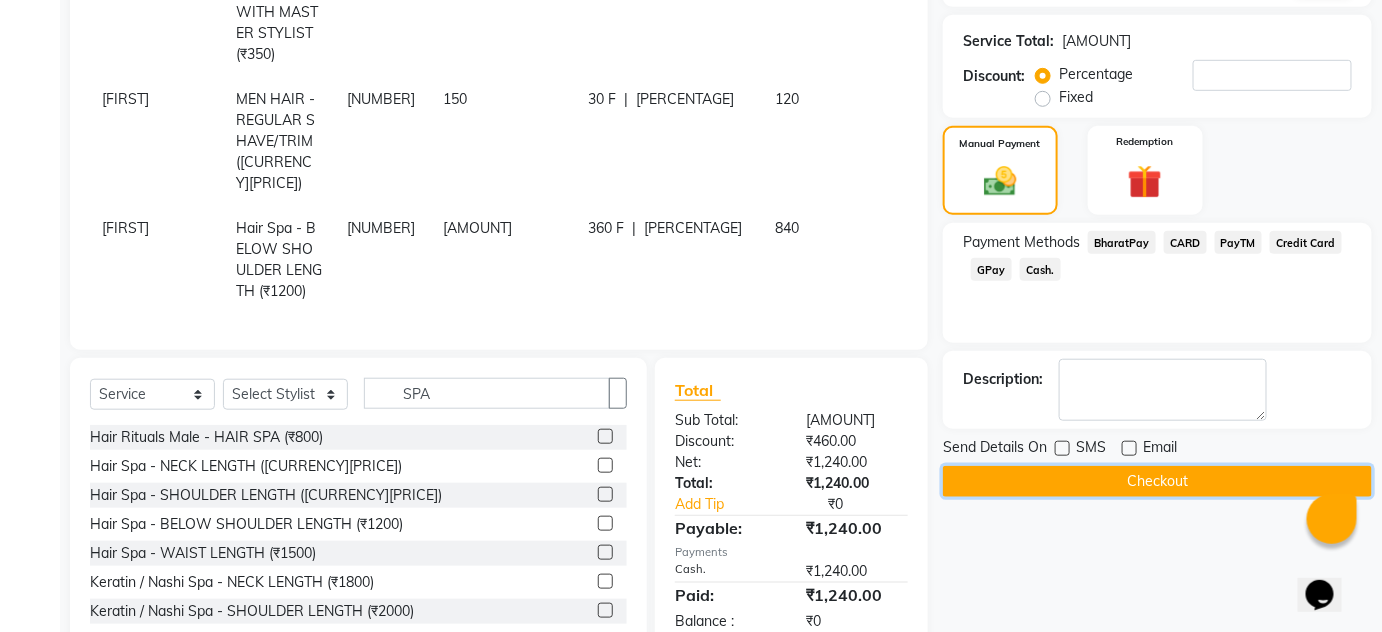 click on "Checkout" at bounding box center (1157, 481) 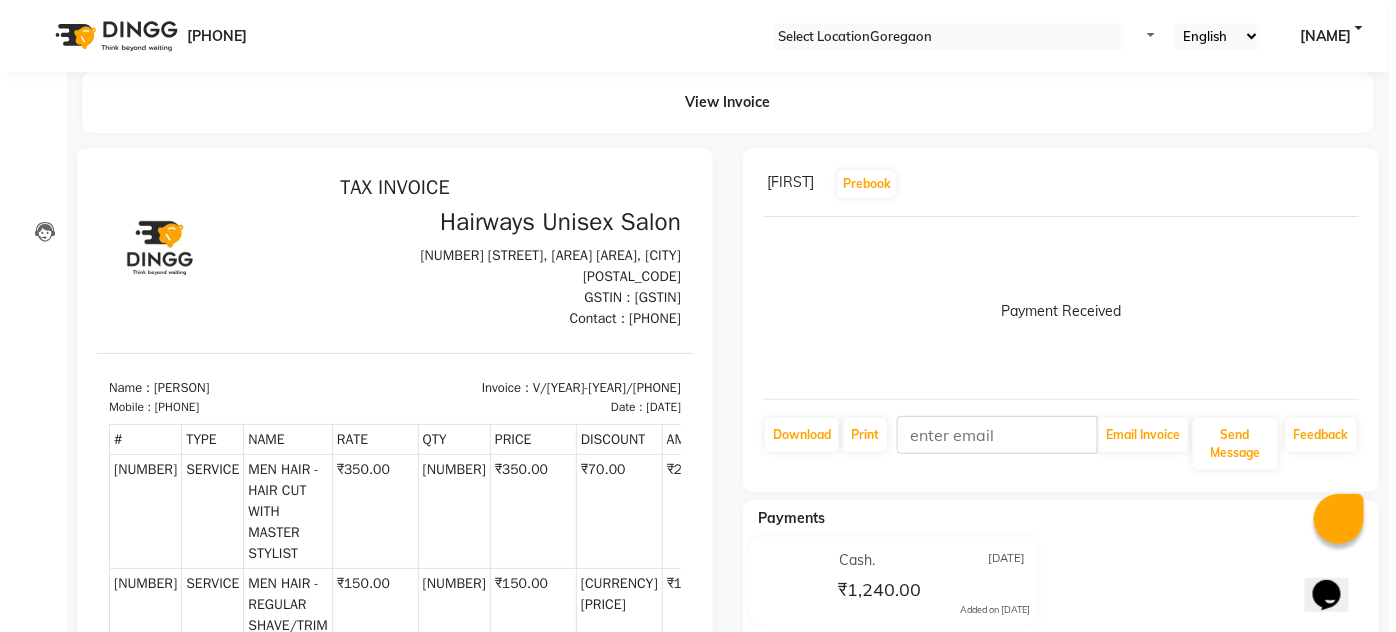 scroll, scrollTop: 0, scrollLeft: 0, axis: both 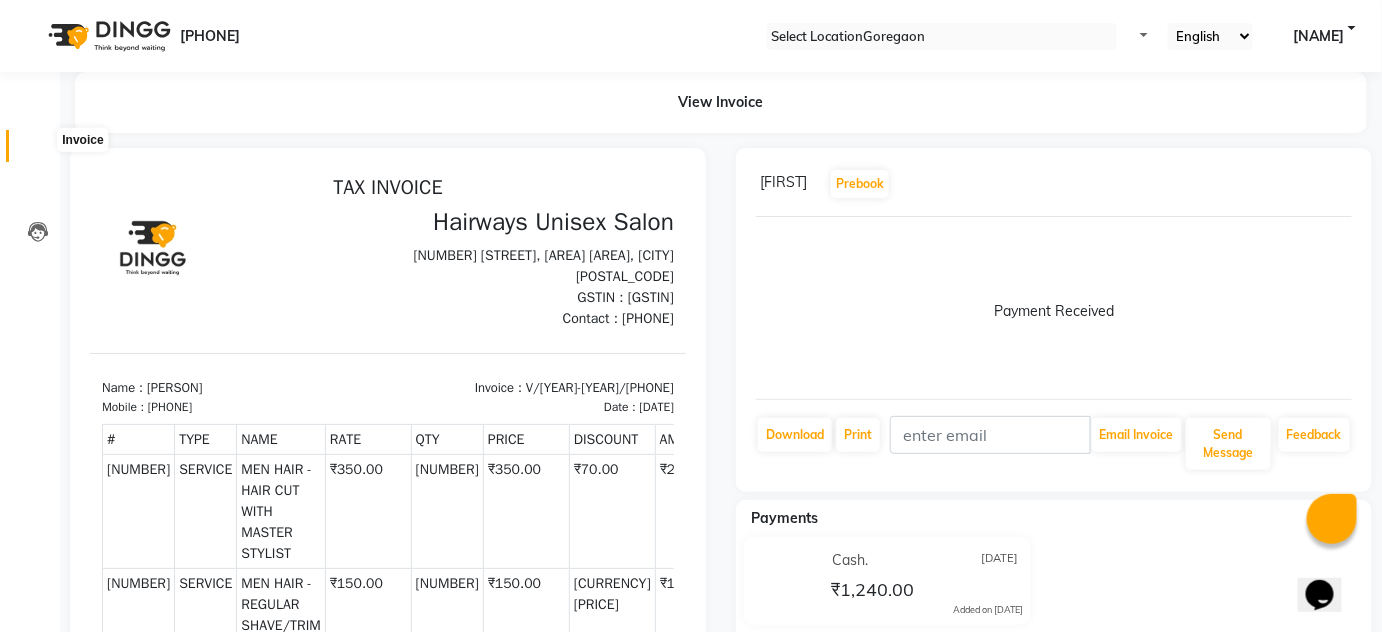 click at bounding box center [37, 151] 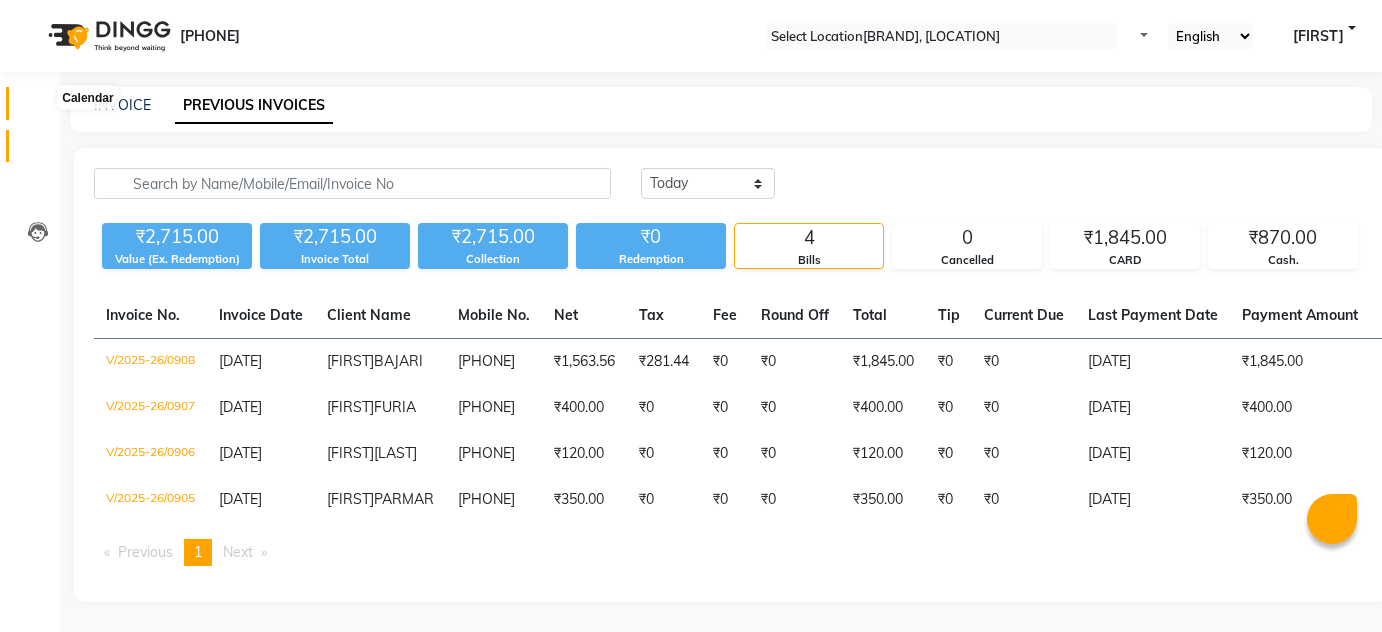 scroll, scrollTop: 0, scrollLeft: 0, axis: both 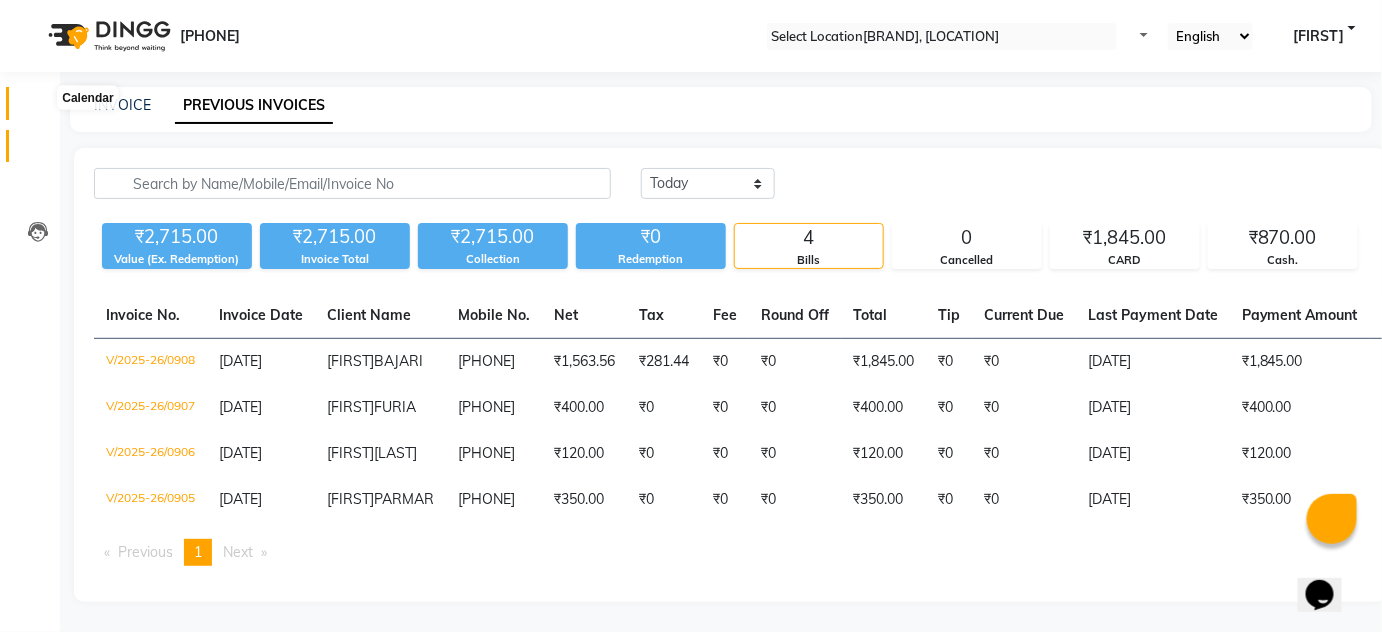 click at bounding box center [37, 108] 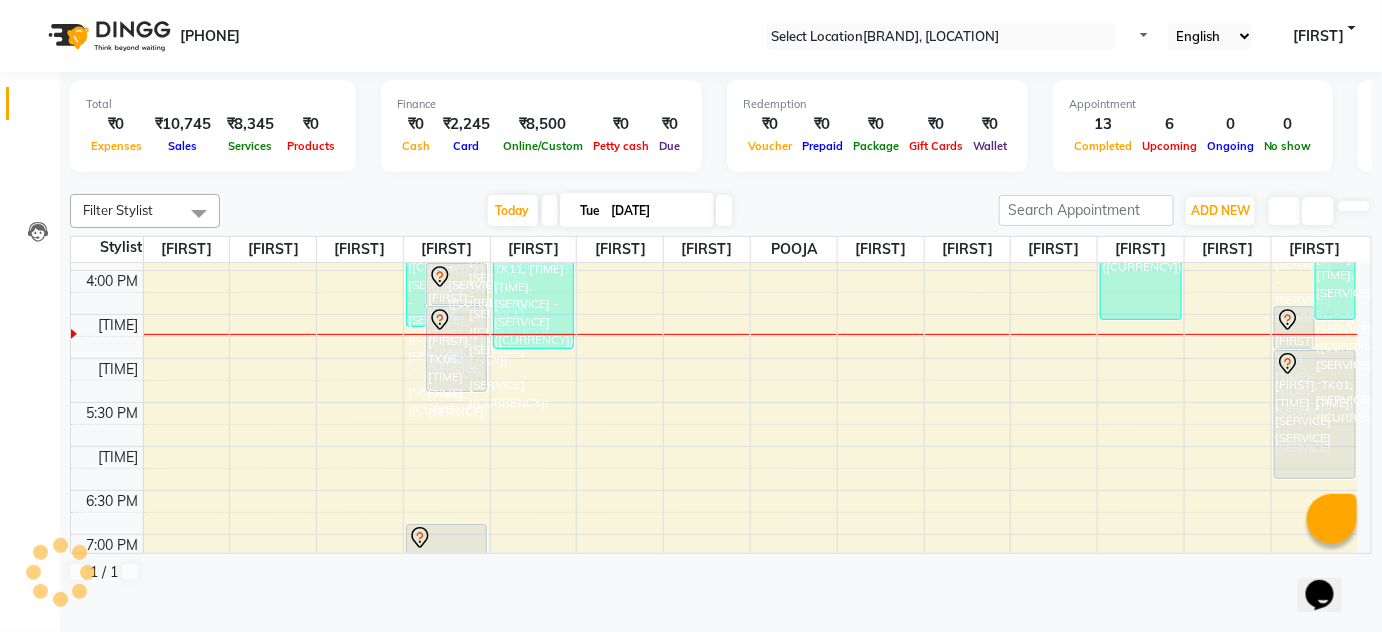 scroll, scrollTop: 0, scrollLeft: 0, axis: both 